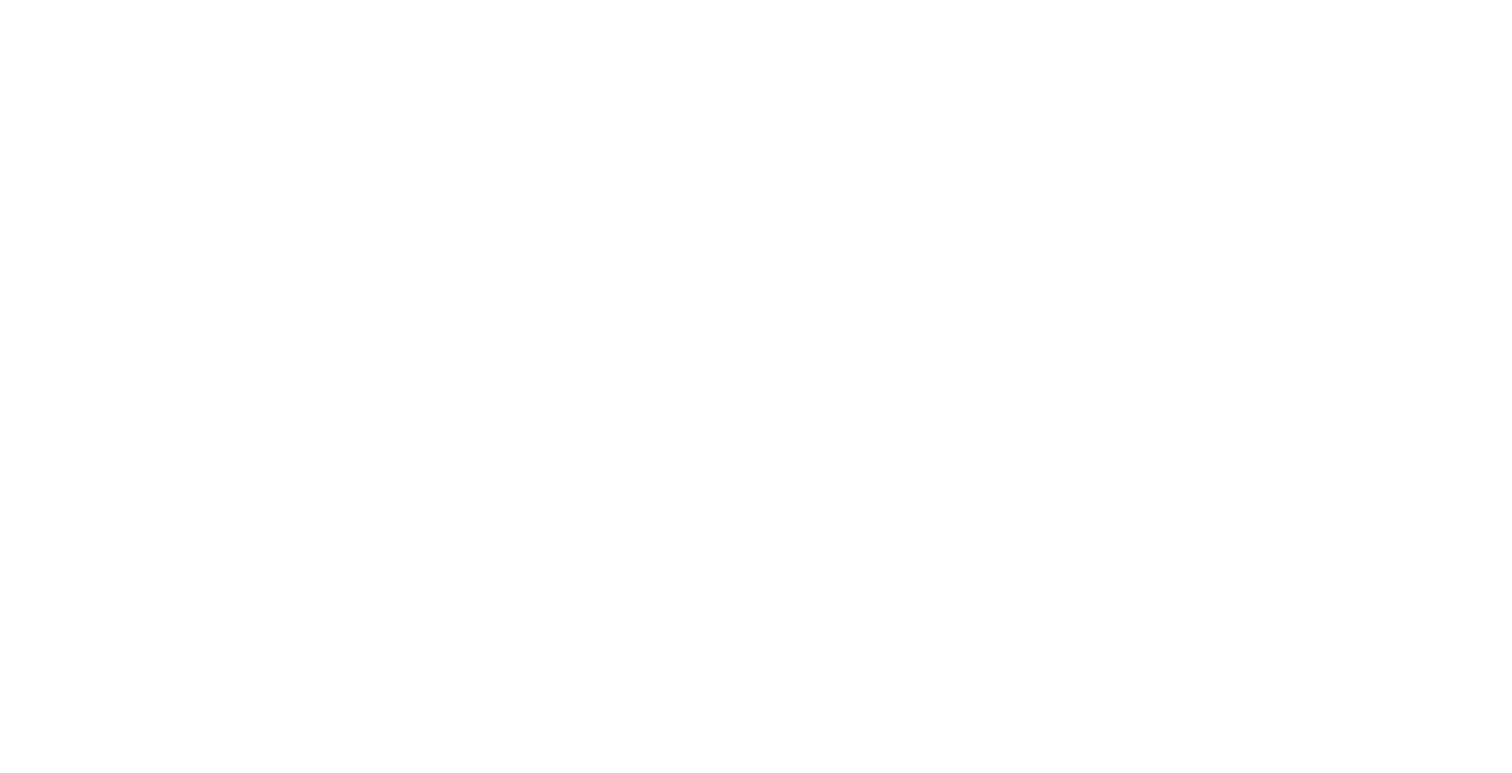 scroll, scrollTop: 0, scrollLeft: 0, axis: both 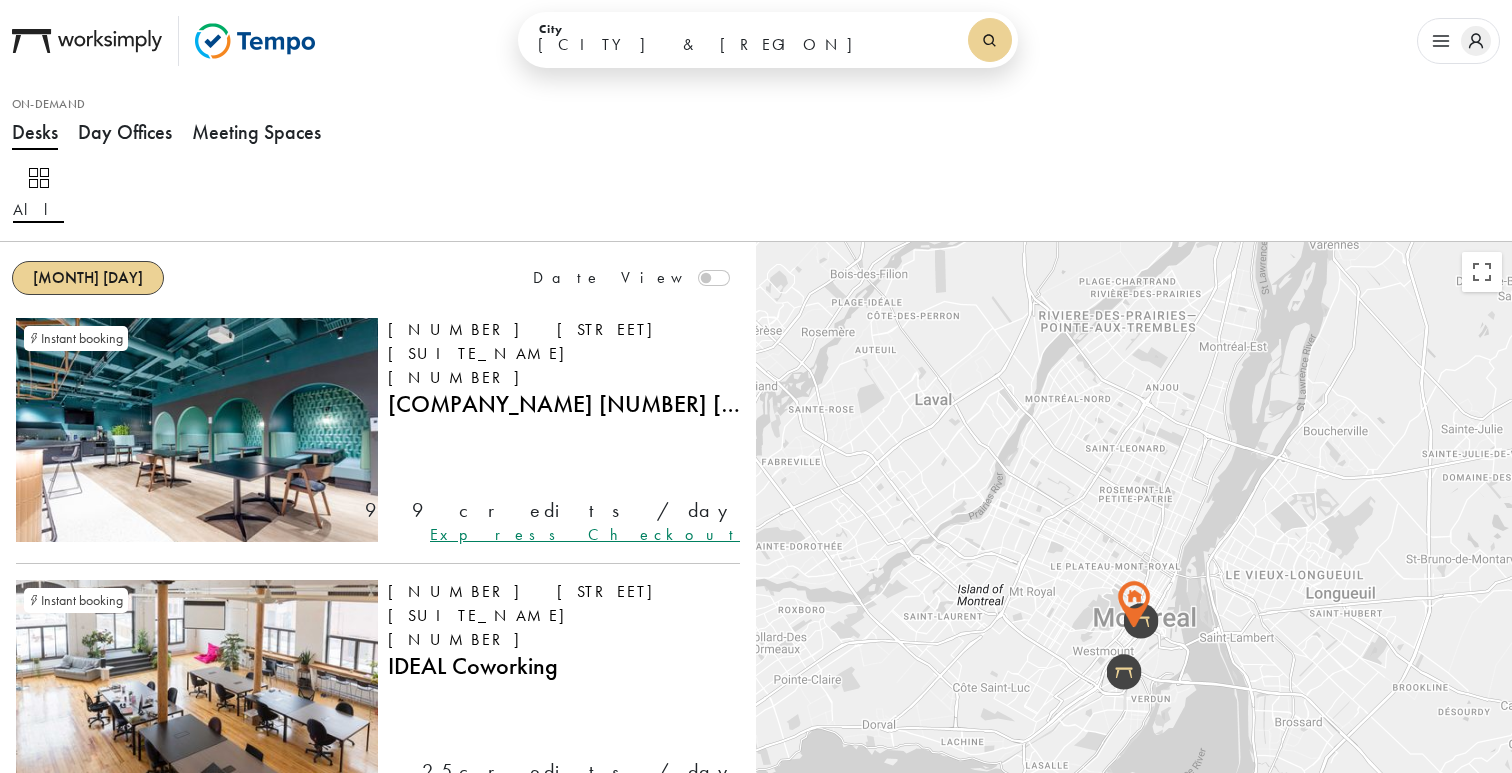 click at bounding box center [756, 41] 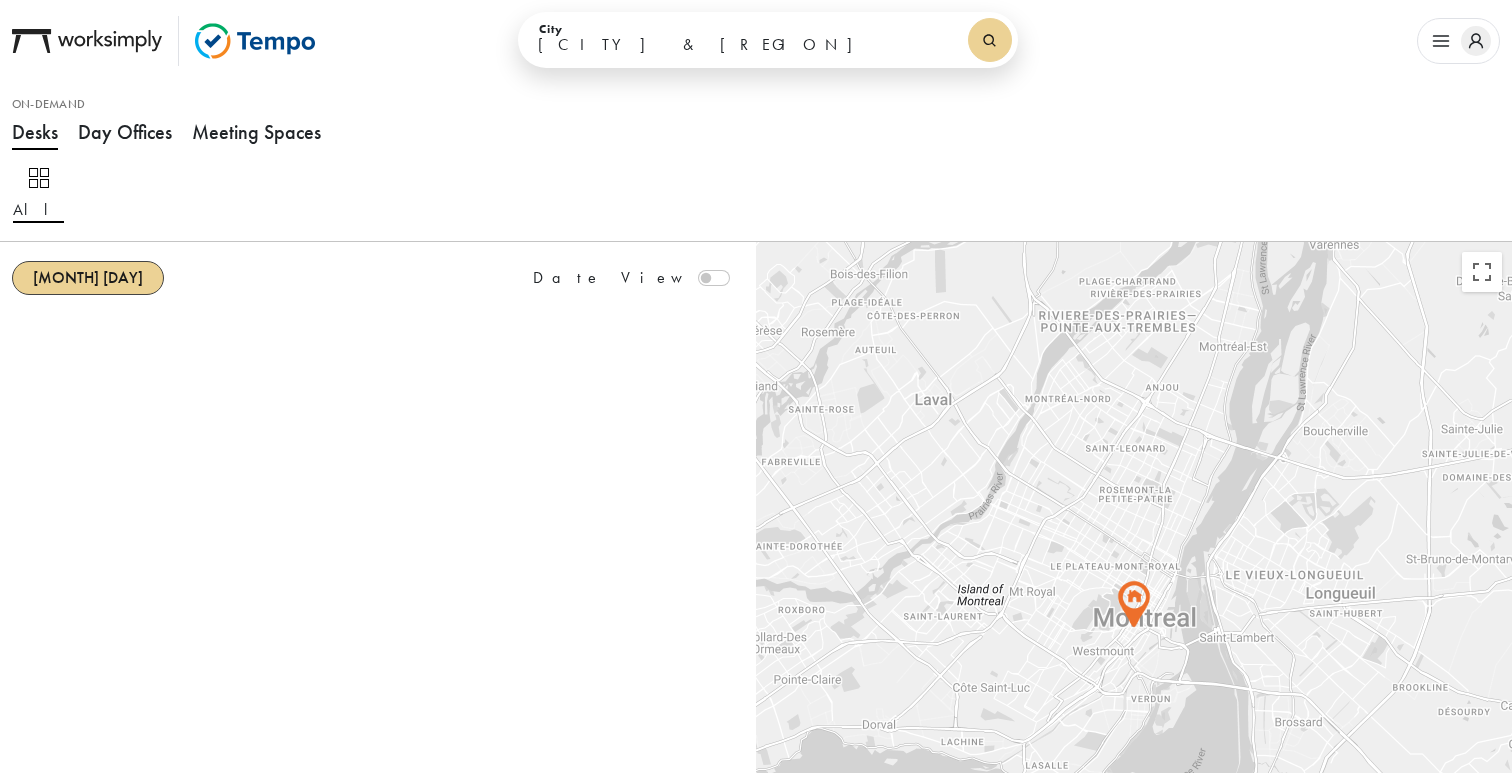 click on "Day Offices" at bounding box center [35, 132] 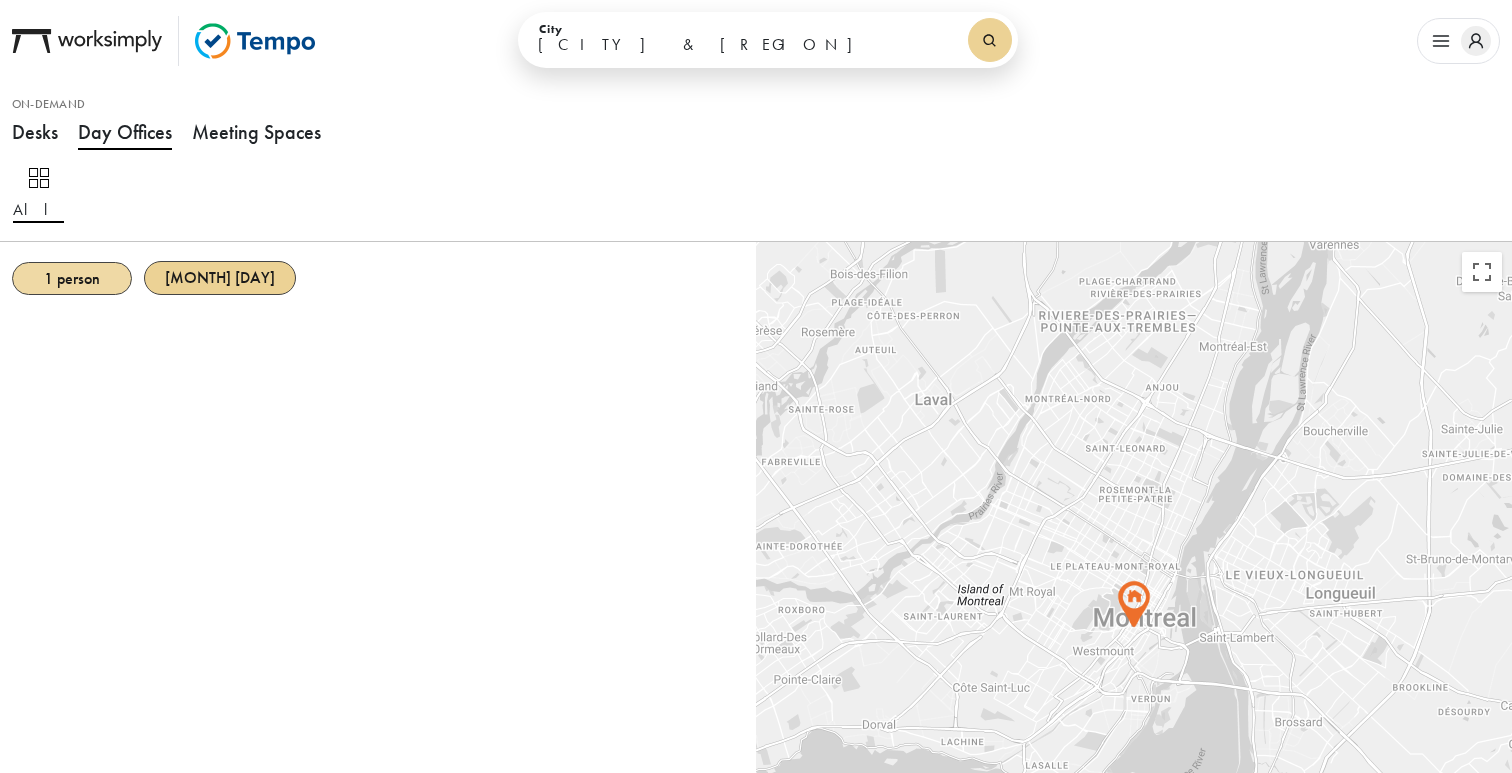 click on "1 person" at bounding box center (72, 278) 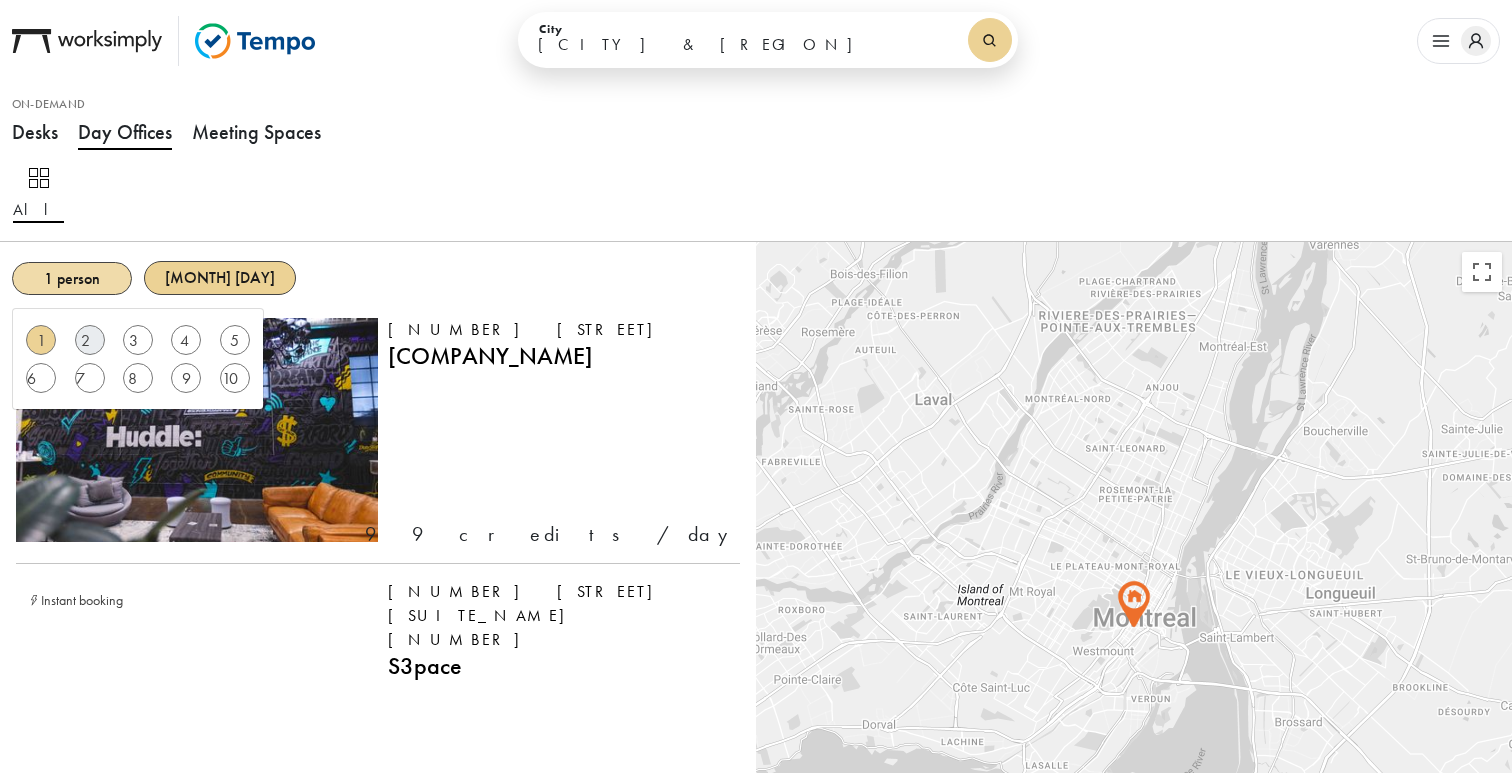 click on "2" at bounding box center [41, 340] 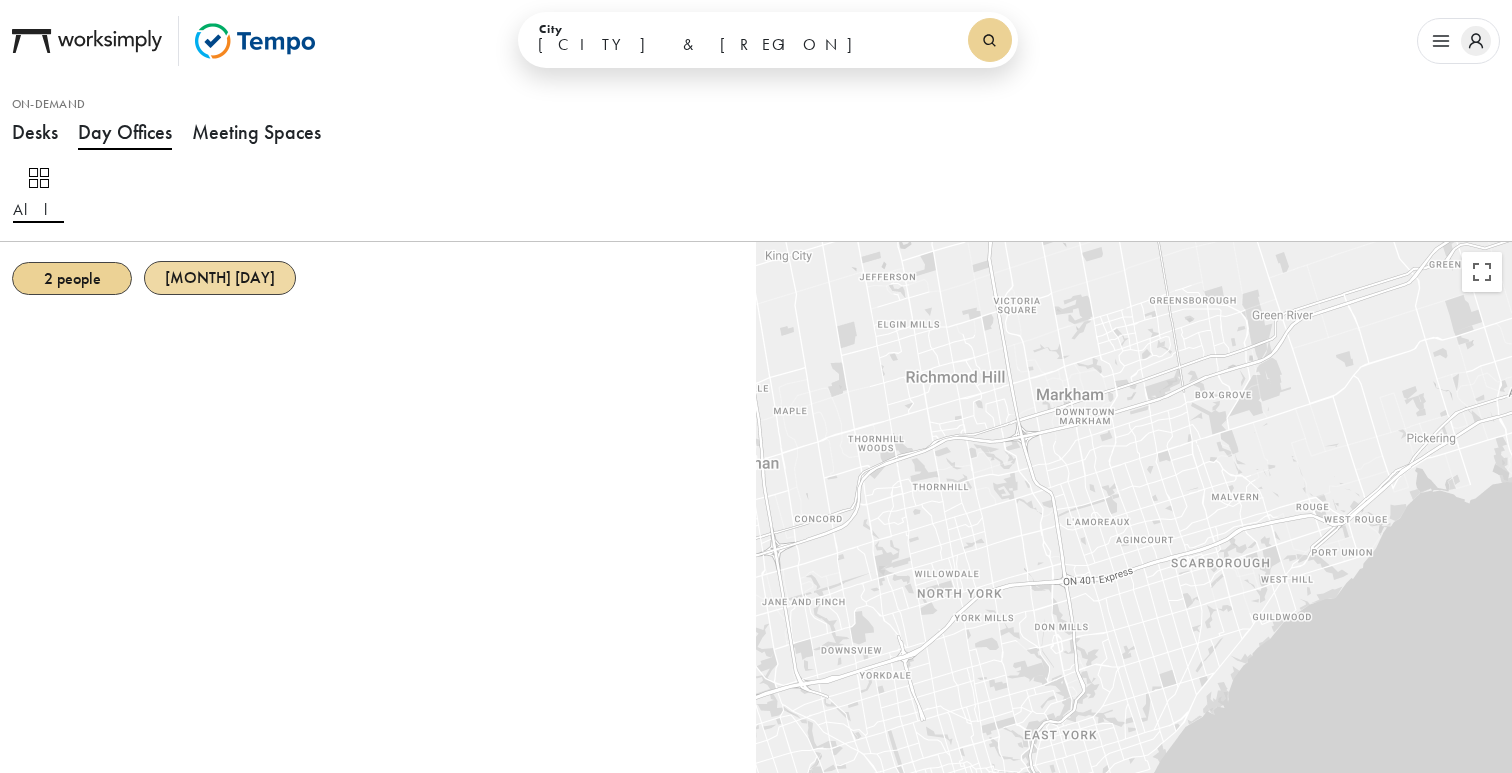 click on "[MONTH] [DAY]" at bounding box center [220, 277] 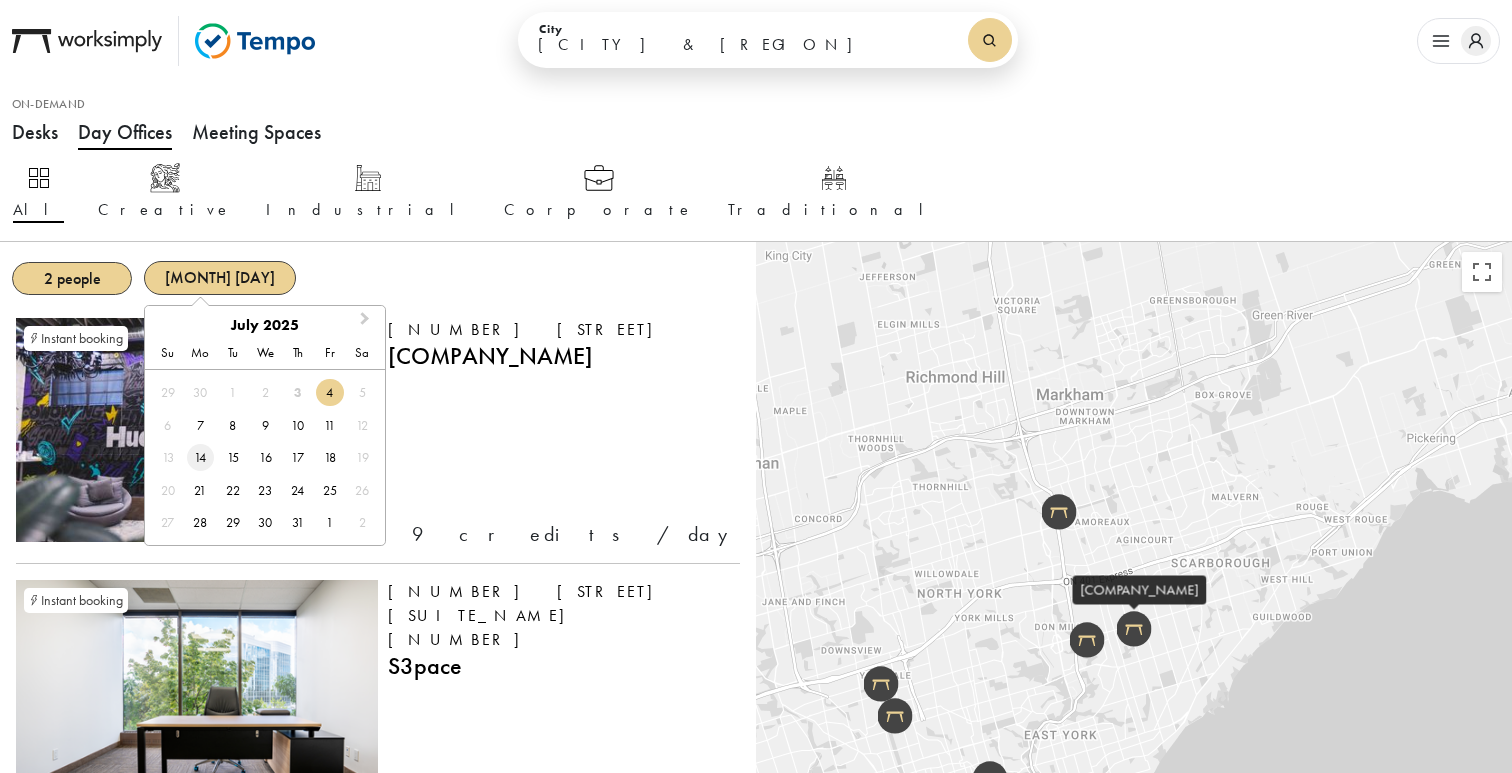 click on "14" at bounding box center (200, 457) 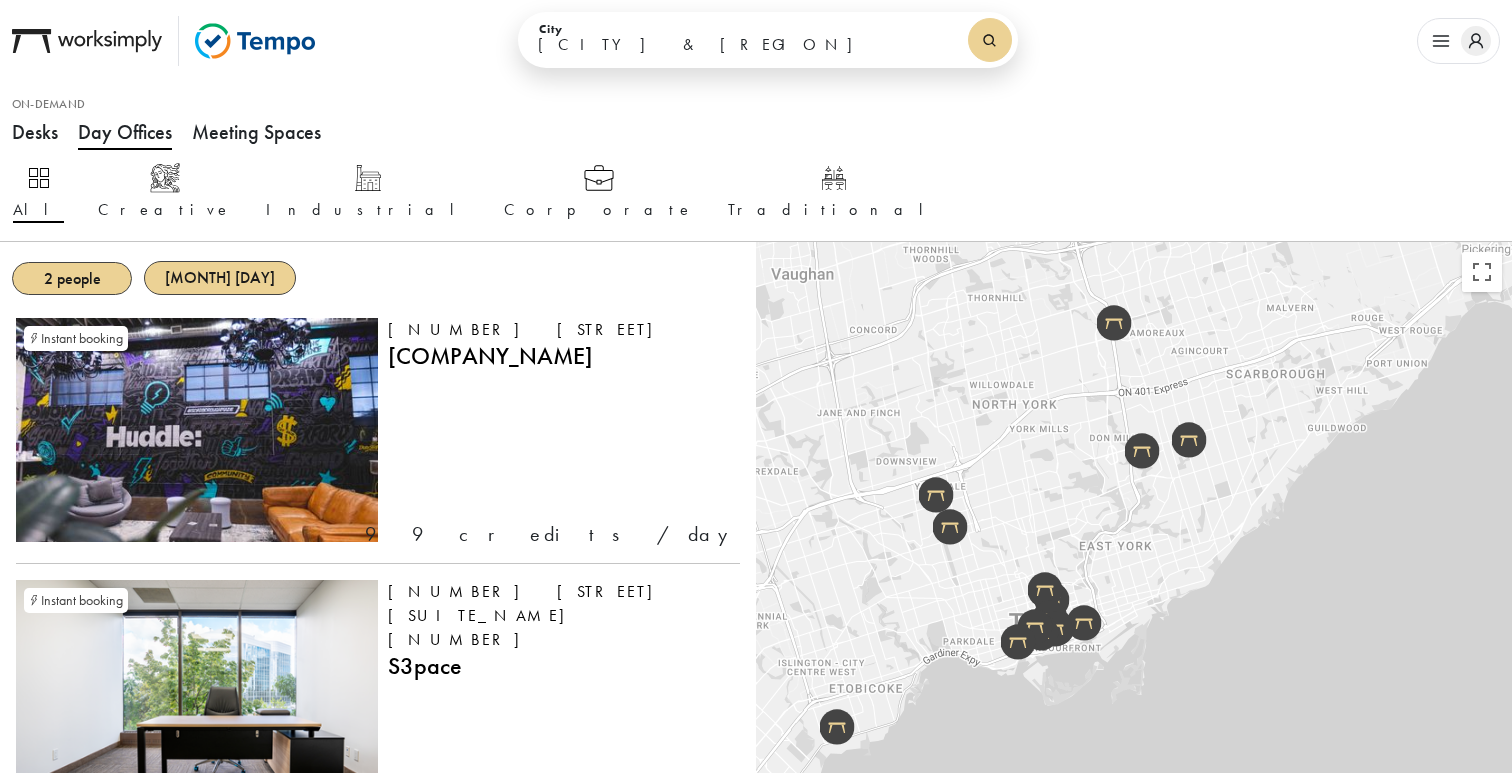 drag, startPoint x: 1016, startPoint y: 640, endPoint x: 1103, endPoint y: 367, distance: 286.5275 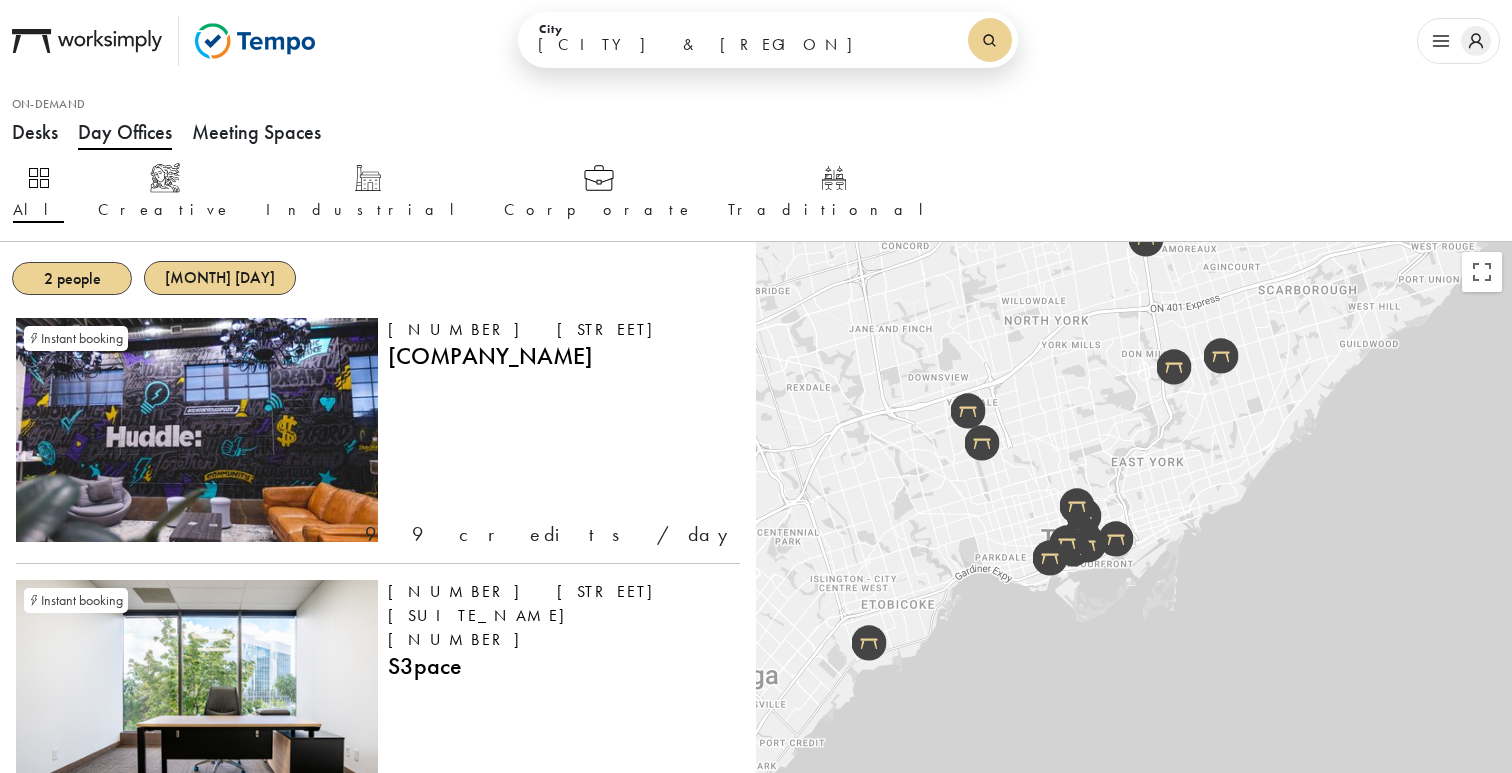 click on "To navigate, press the arrow keys." at bounding box center [1134, 628] 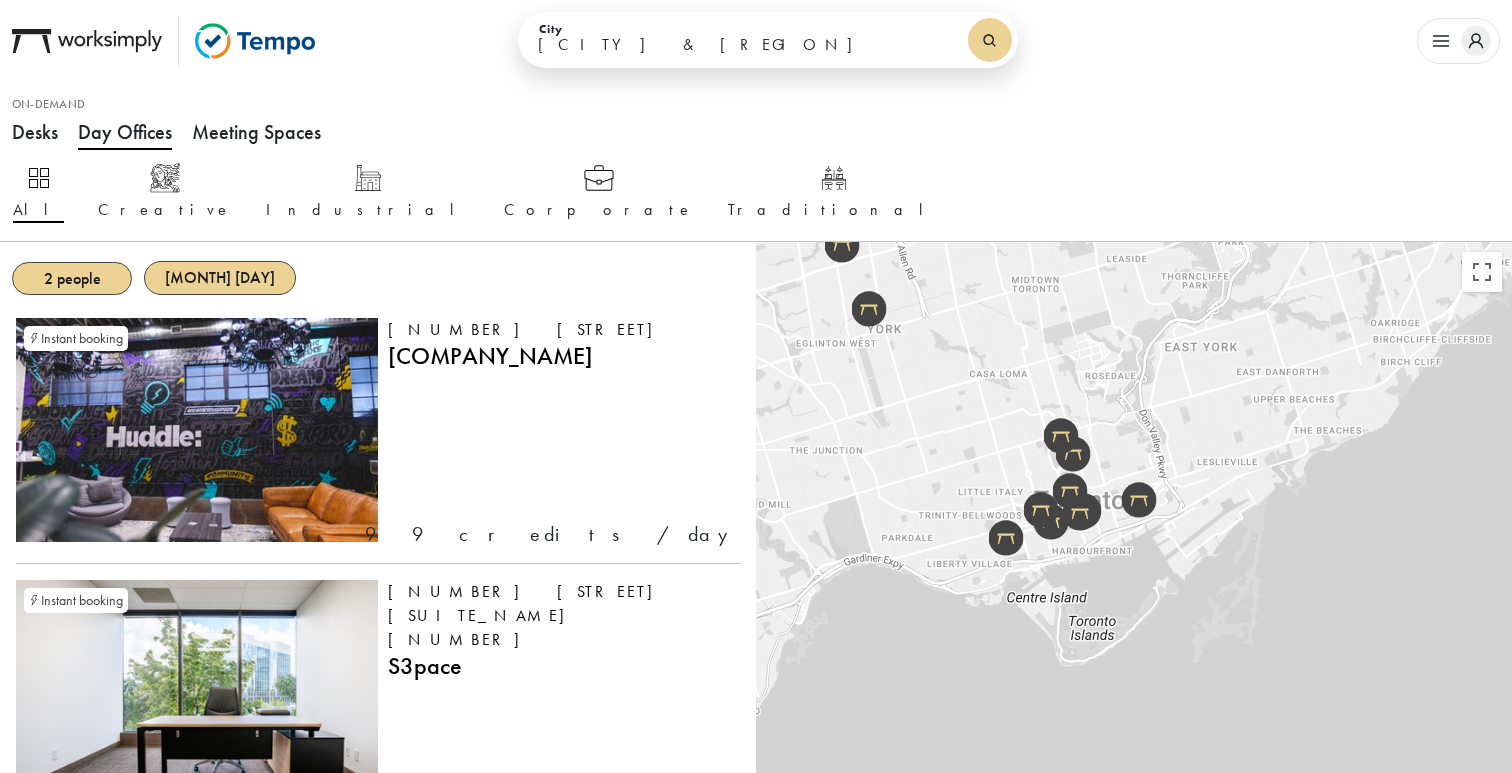 click on "To navigate, press the arrow keys." at bounding box center (1134, 628) 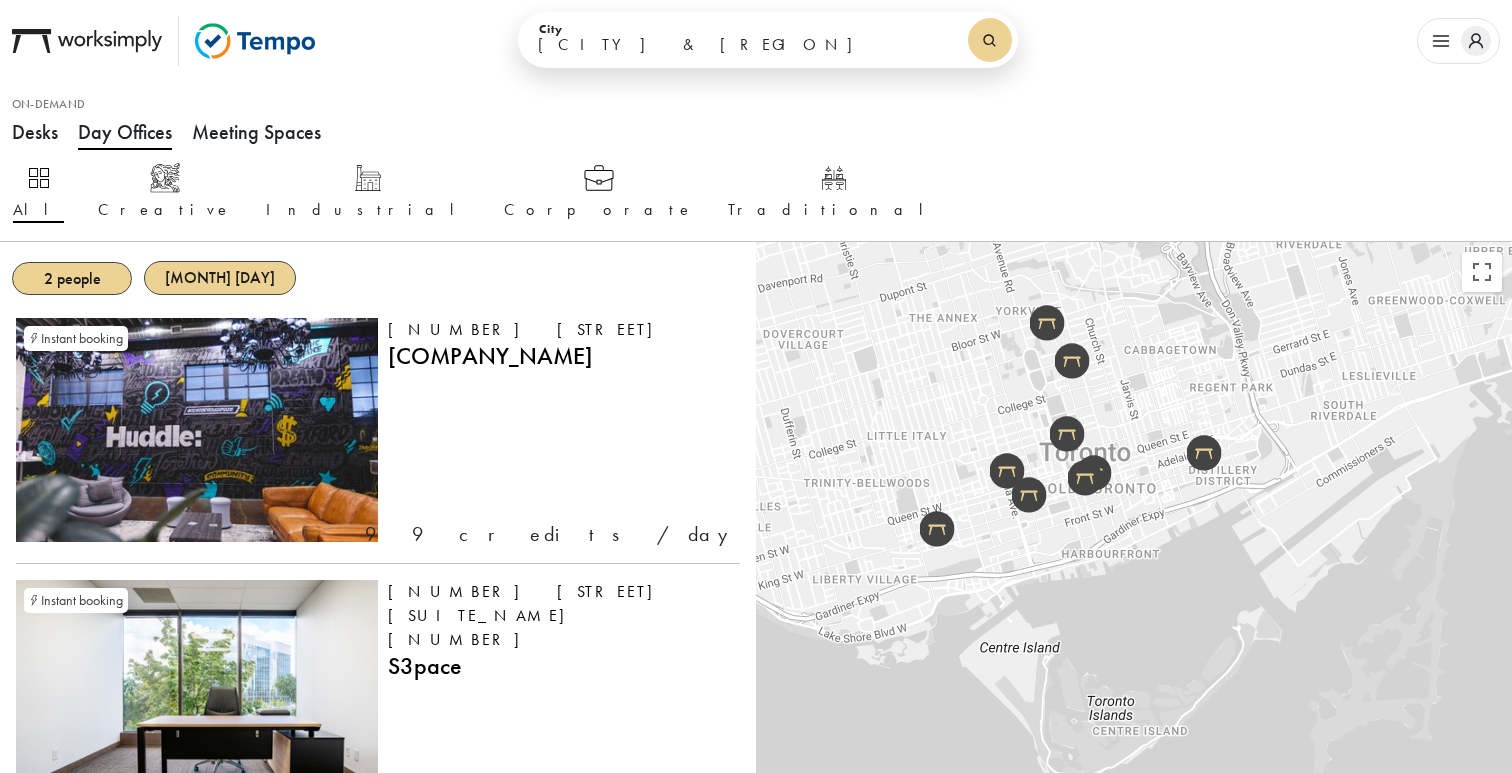 click on "To navigate, press the arrow keys." at bounding box center (1134, 628) 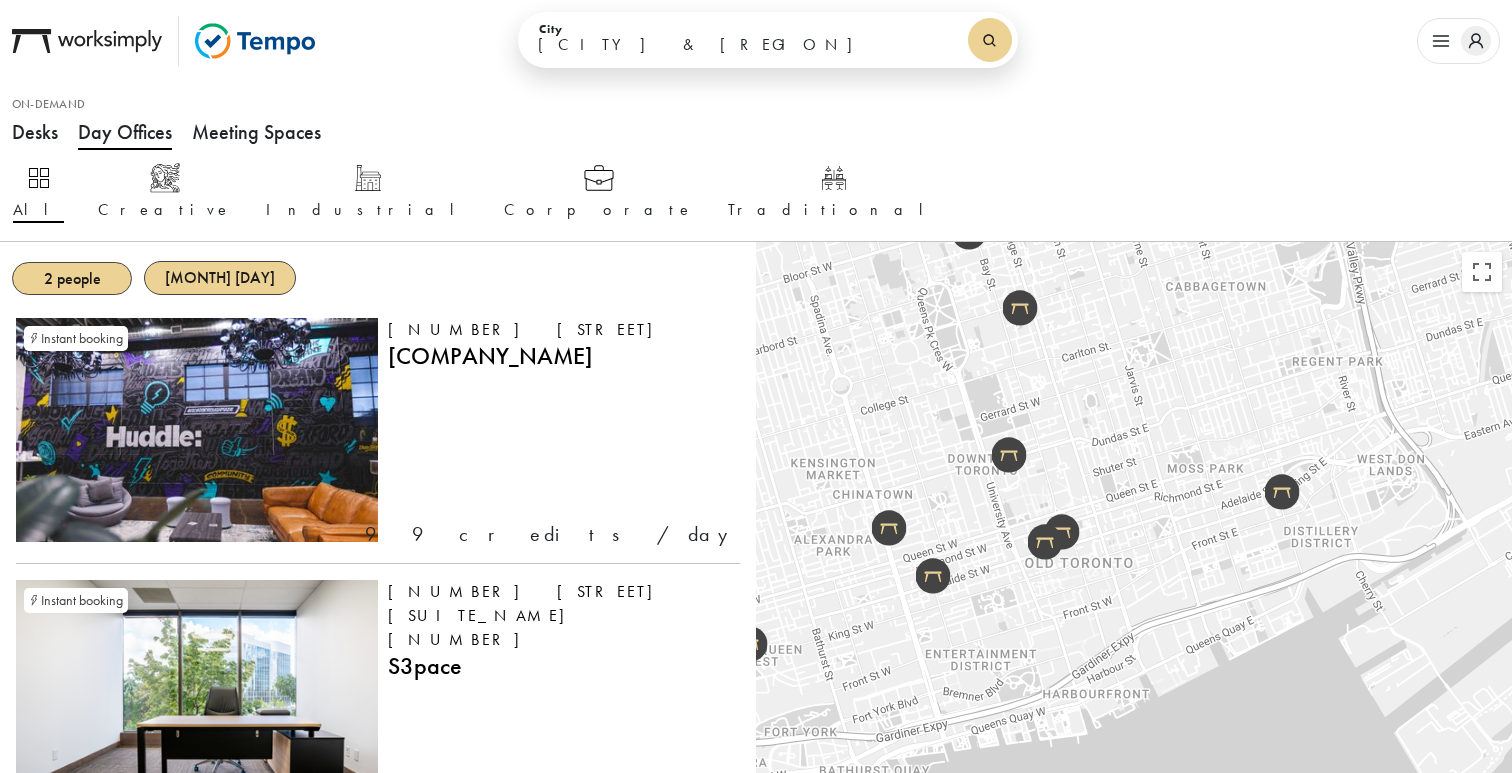 click on "To navigate, press the arrow keys." at bounding box center (1134, 628) 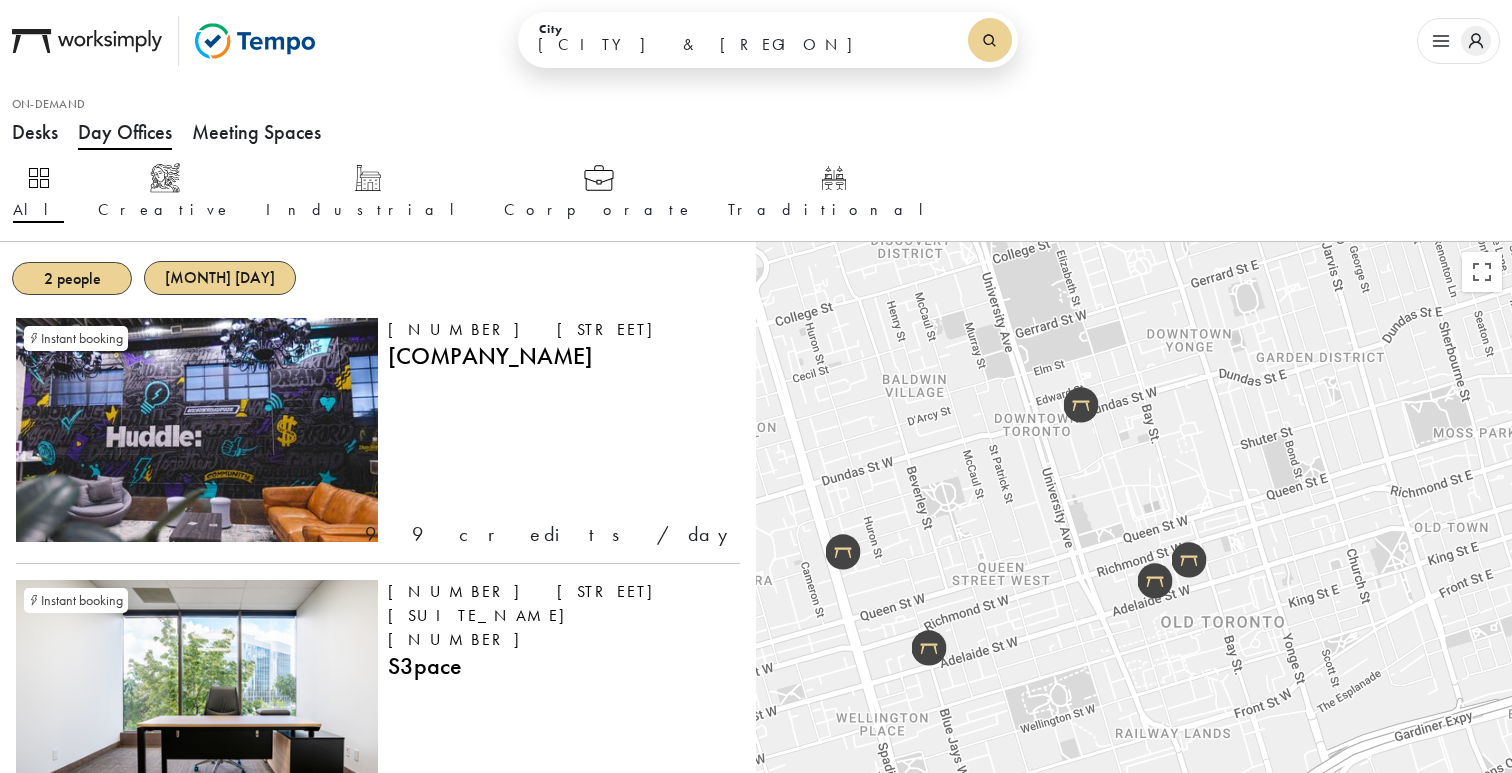 drag, startPoint x: 1059, startPoint y: 471, endPoint x: 1184, endPoint y: 439, distance: 129.031 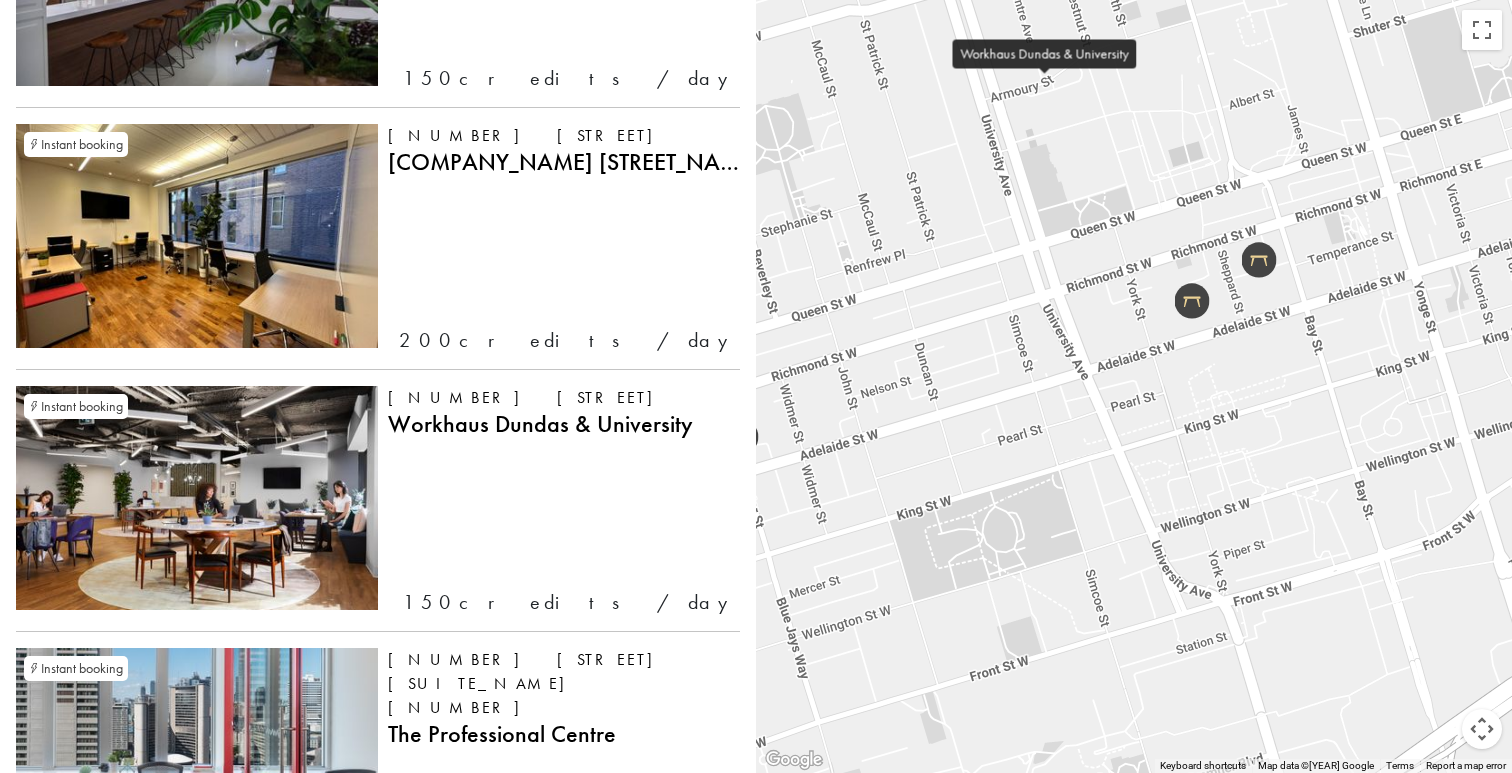 scroll, scrollTop: 1753, scrollLeft: 0, axis: vertical 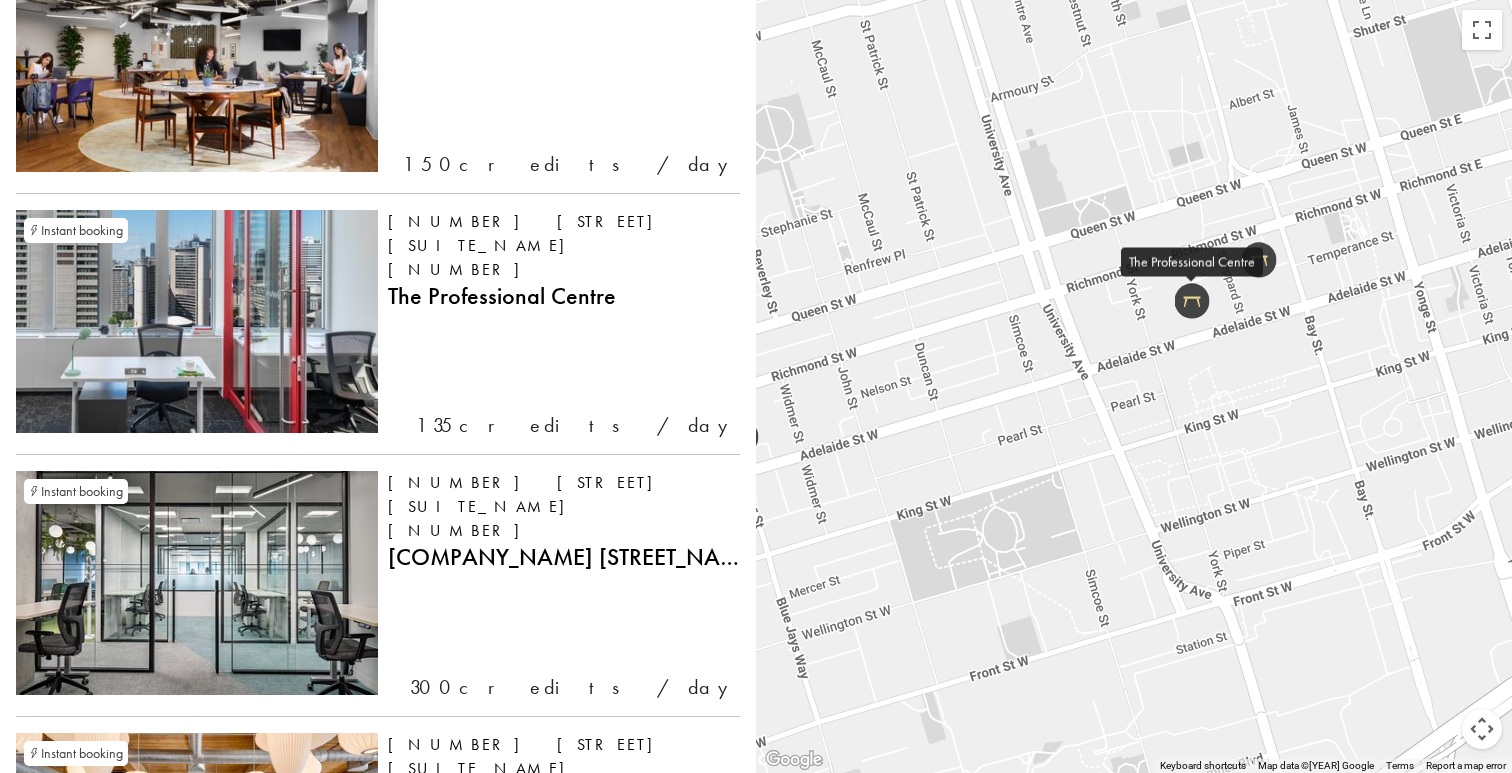 click on "Instant booking [NUMBER] [STREET] [SUITE_NAME] [NUMBER] [COMPANY_NAME]" at bounding box center (559, 324) 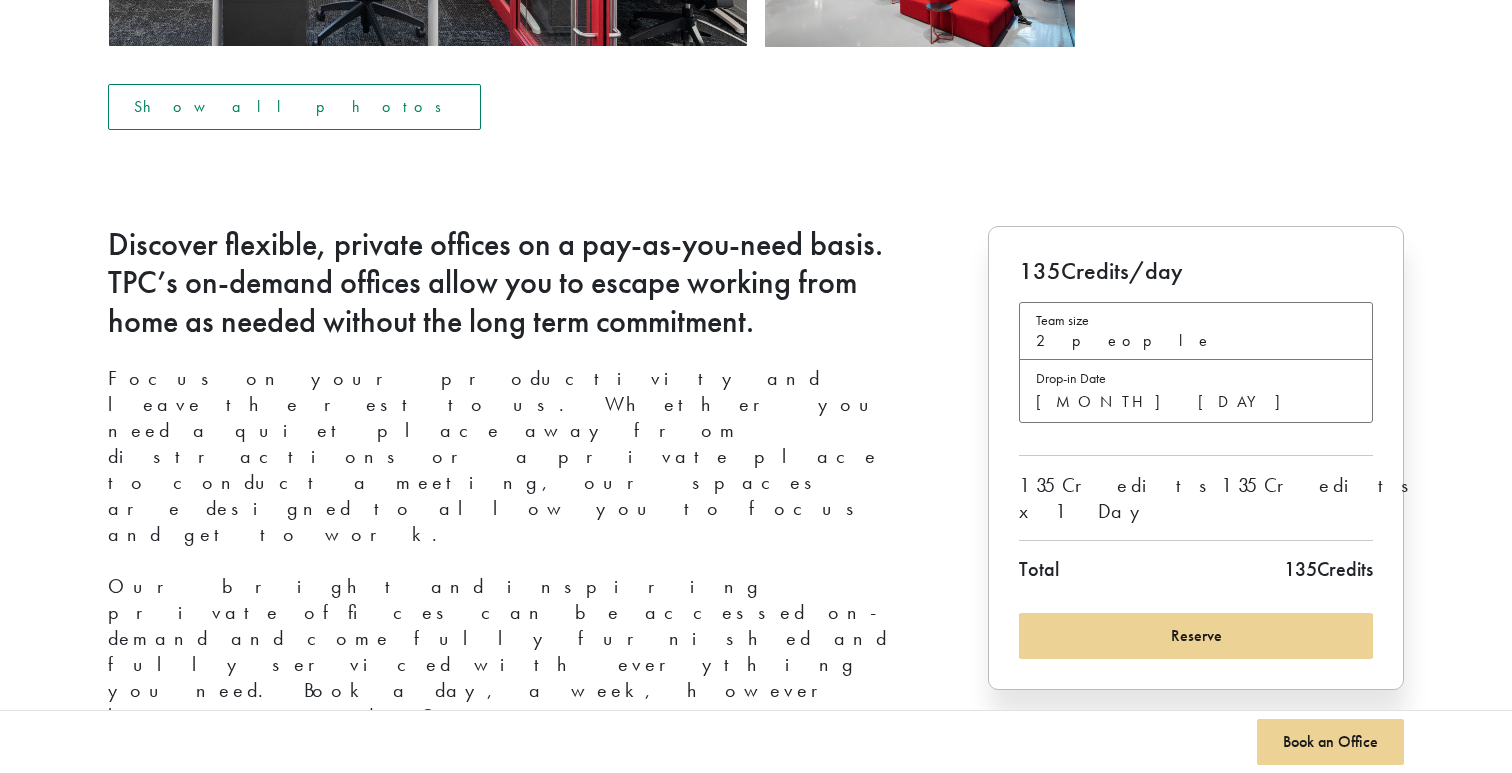 scroll, scrollTop: 566, scrollLeft: 0, axis: vertical 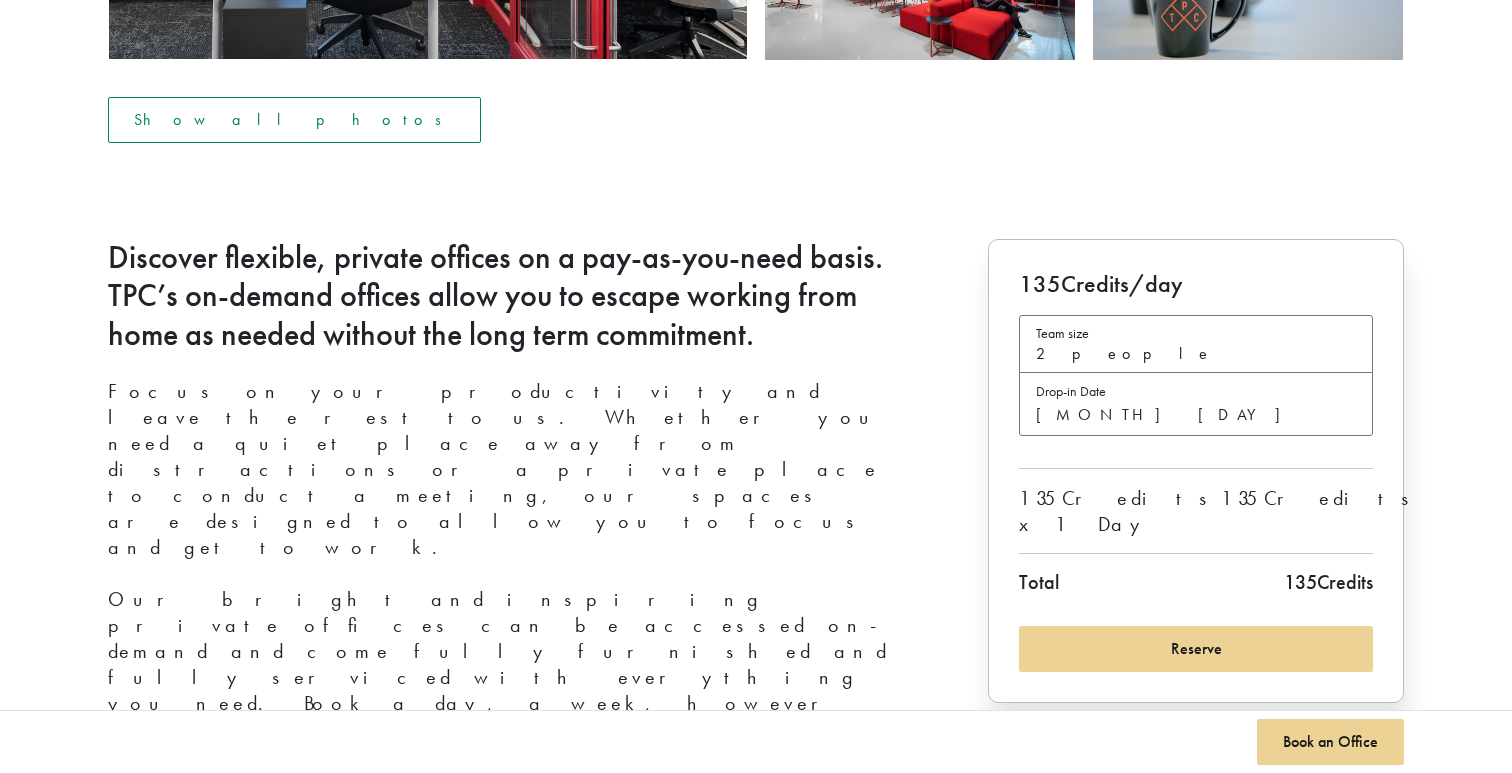 click on "Drop-in Date [MONTH] [DAY]" at bounding box center [1196, 403] 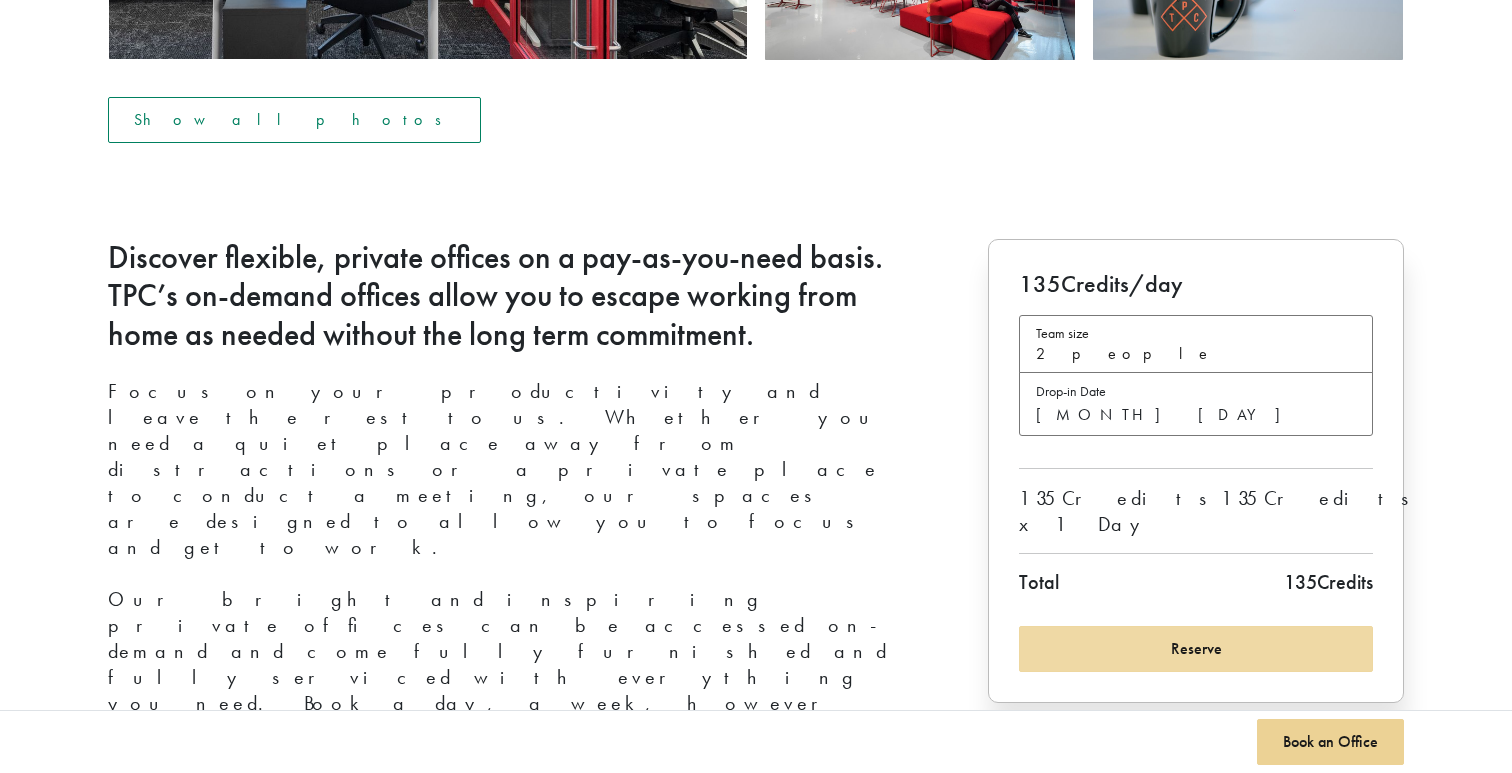click on "Reserve" at bounding box center (1196, 649) 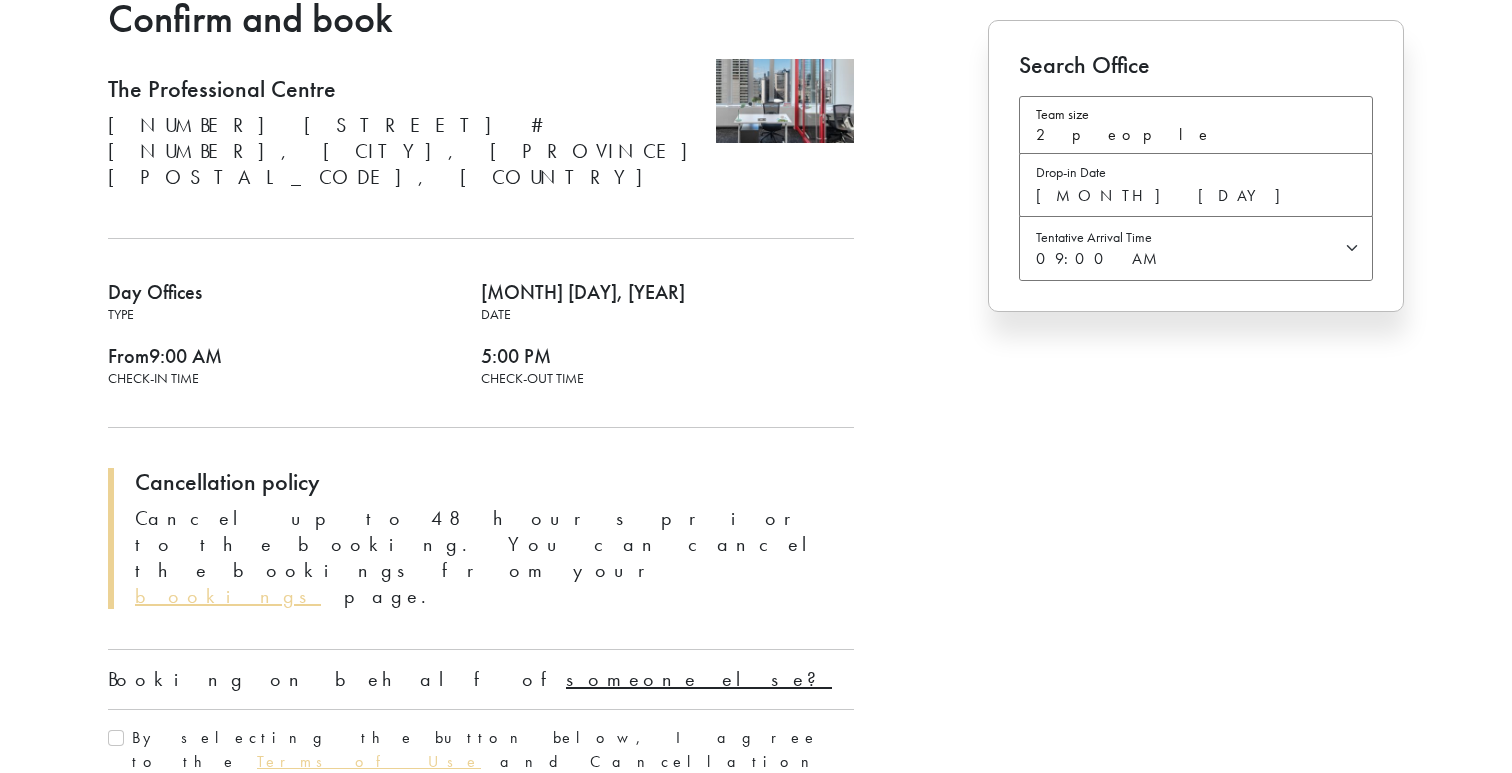 scroll, scrollTop: 215, scrollLeft: 0, axis: vertical 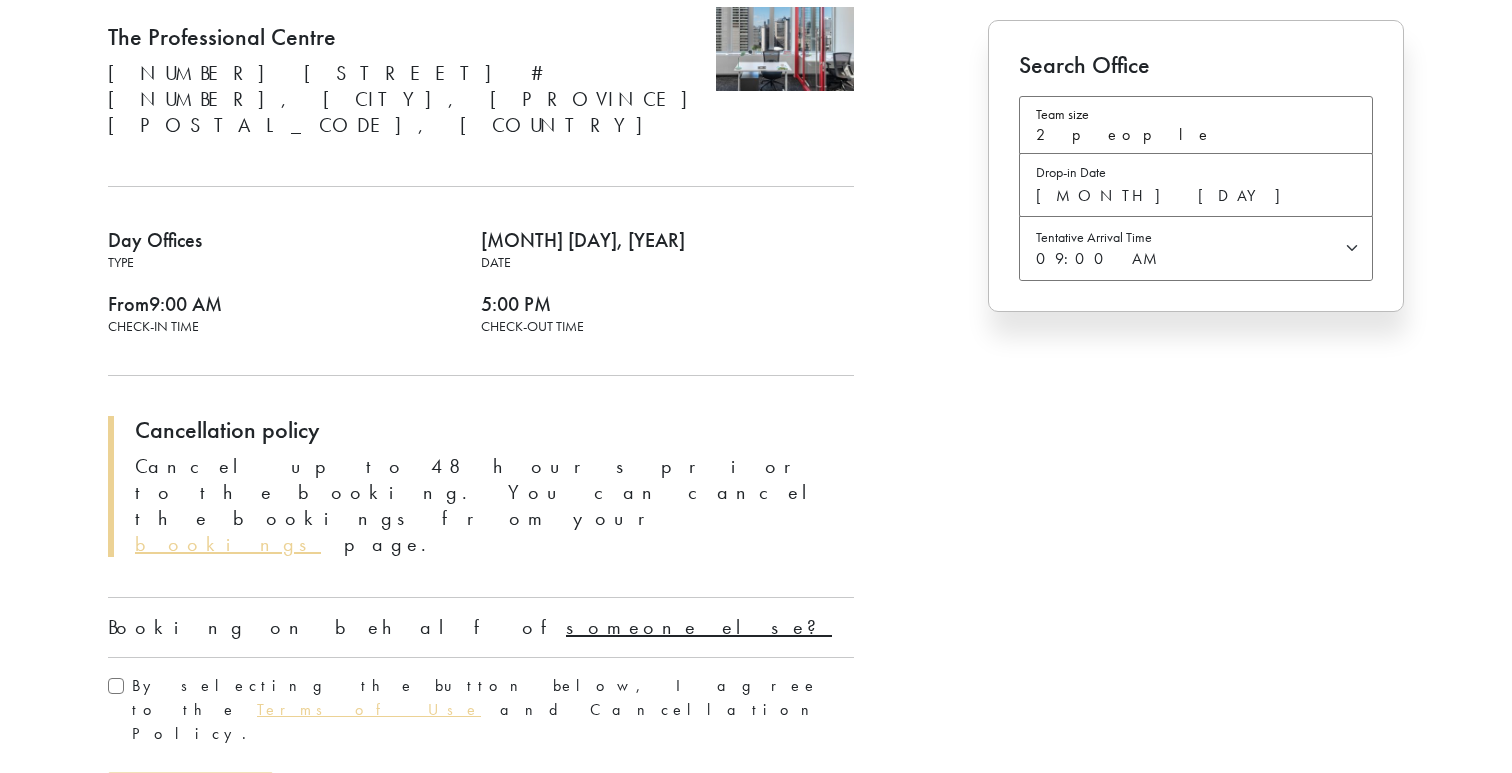 click on "By selecting the button below, I agree to the   Terms of Use   and Cancellation Policy." at bounding box center [116, 686] 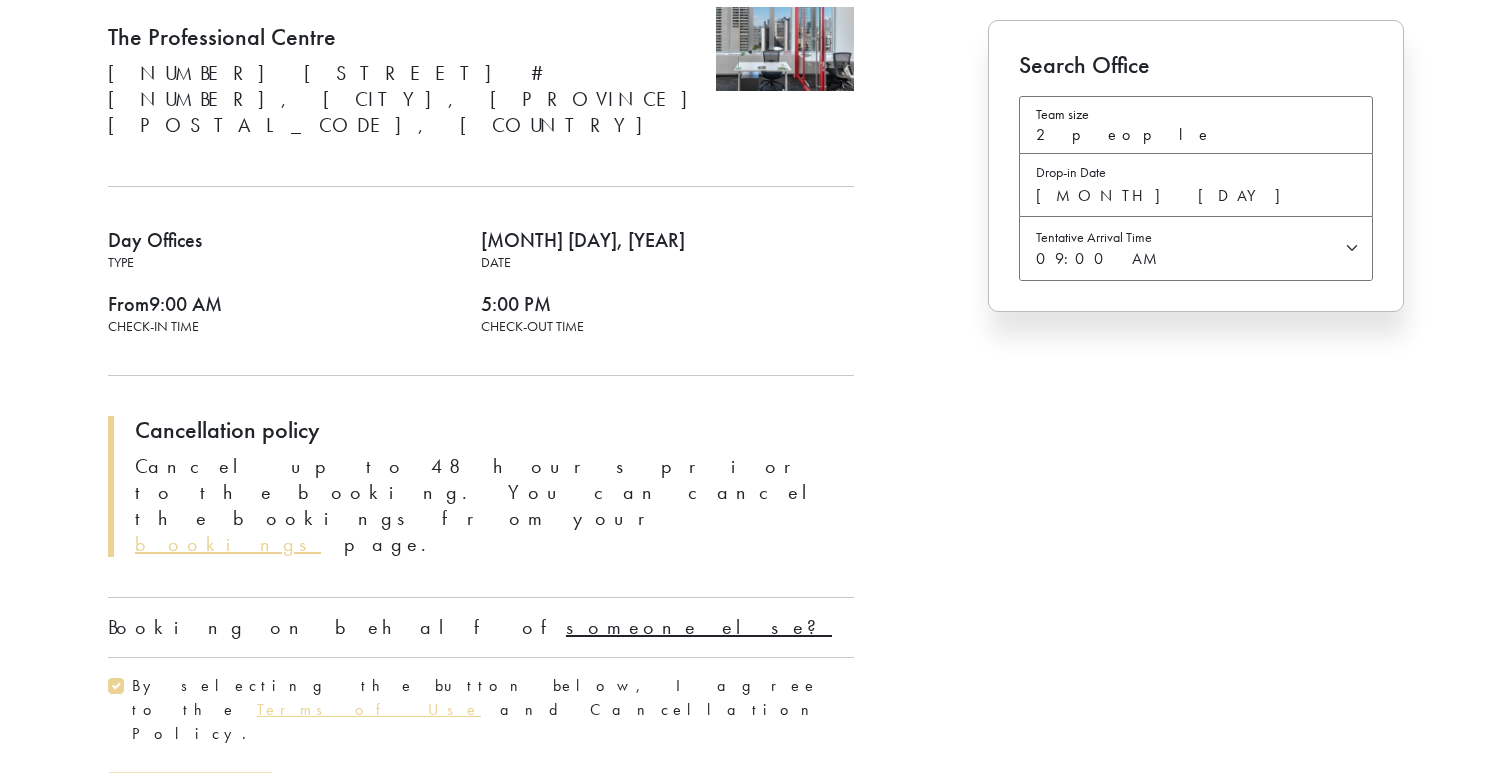 checkbox on "true" 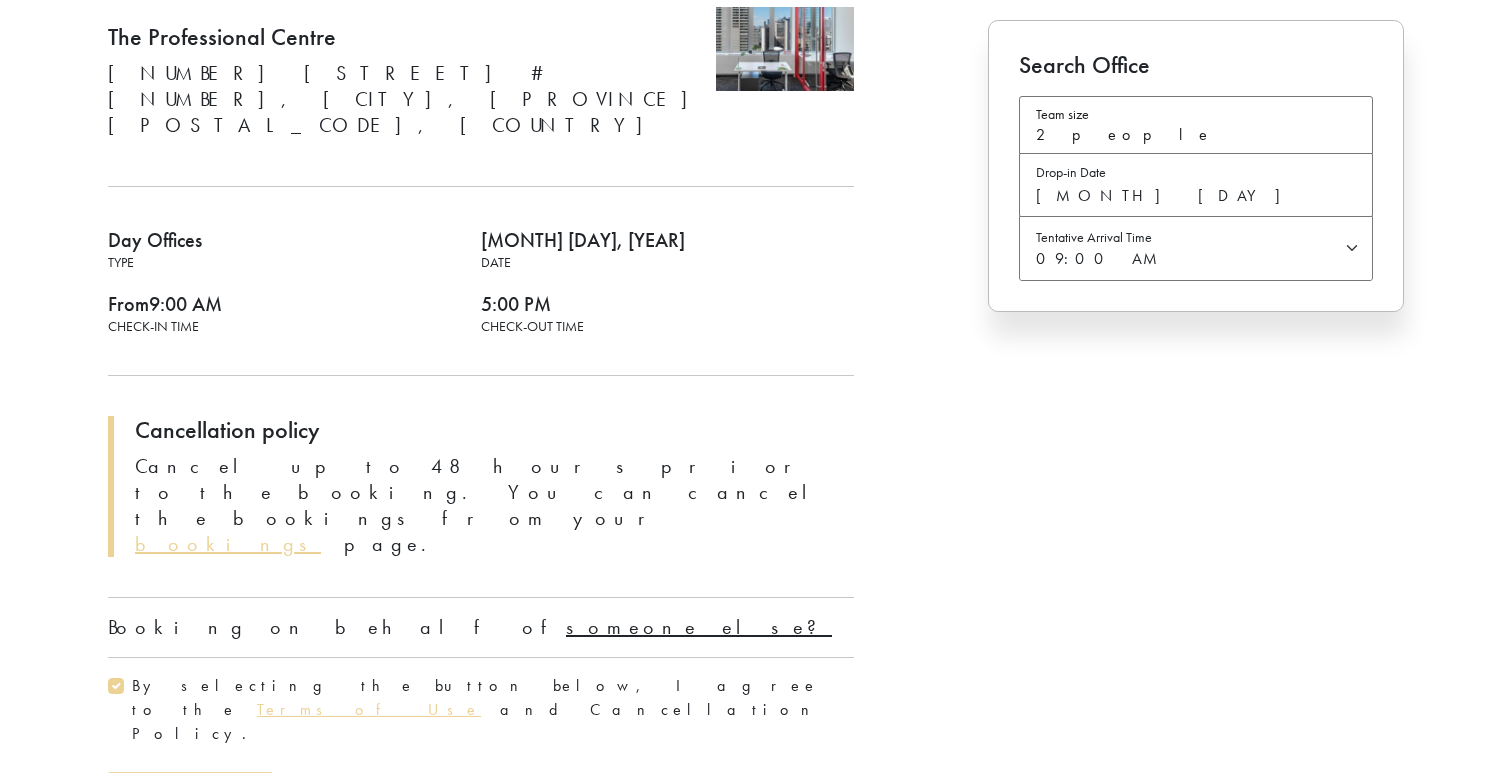 click on "Confirm and book" at bounding box center (190, 794) 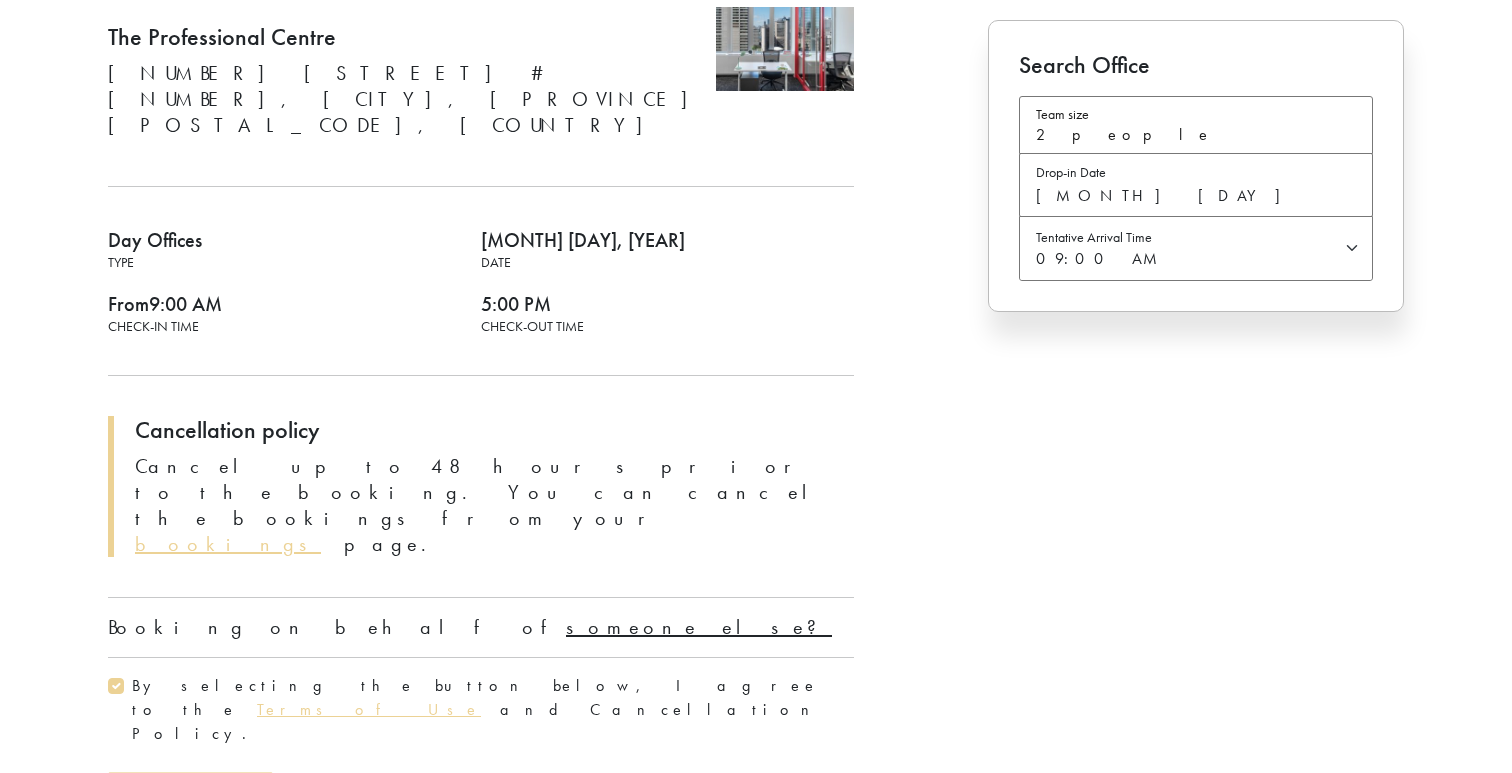 click on "09:00 AM 09:30 AM 10:00 AM 10:30 AM 11:00 AM 11:30 AM 12:00 PM 12:30 PM 01:00 PM 01:30 PM" at bounding box center [1196, 248] 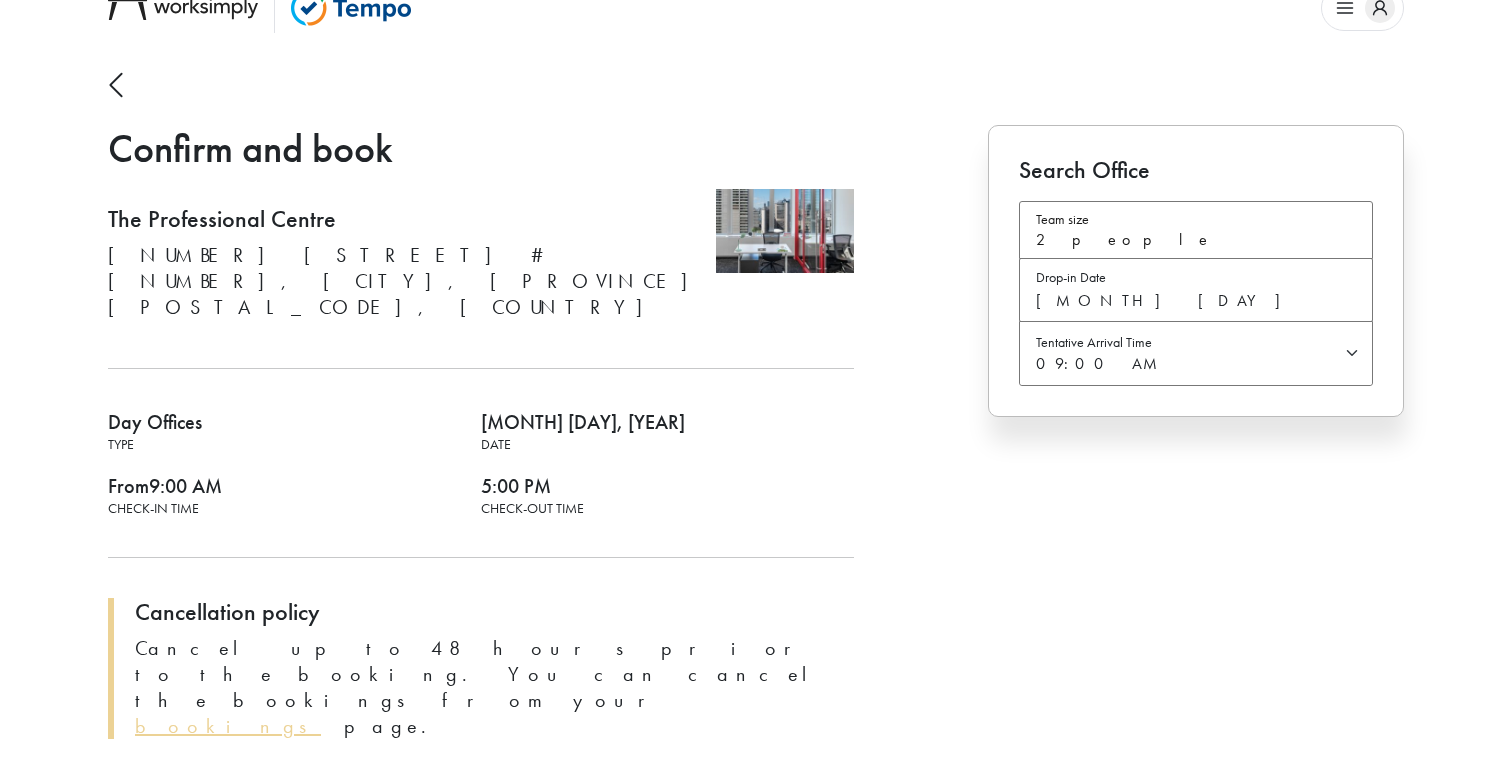 scroll, scrollTop: 0, scrollLeft: 0, axis: both 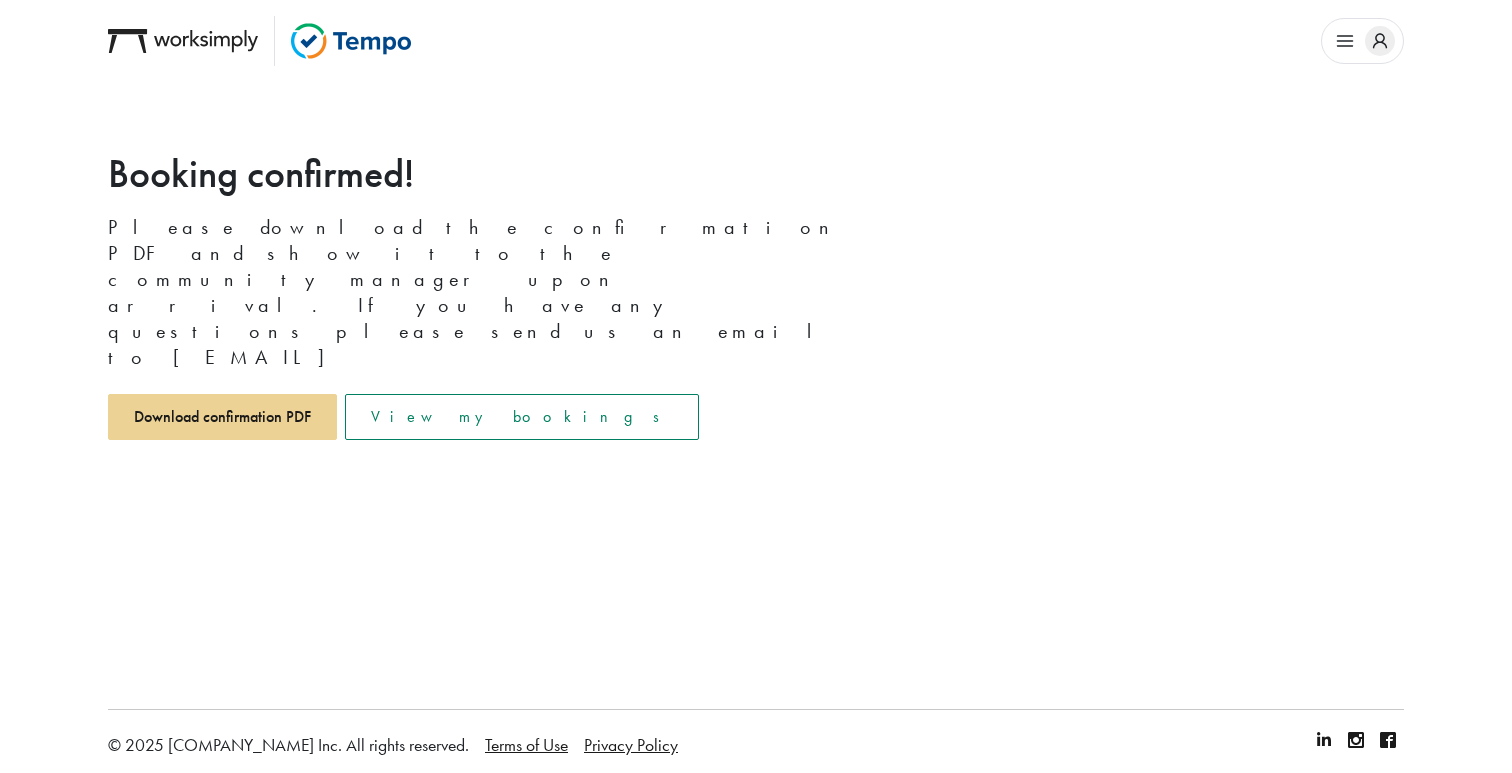 click at bounding box center (183, 41) 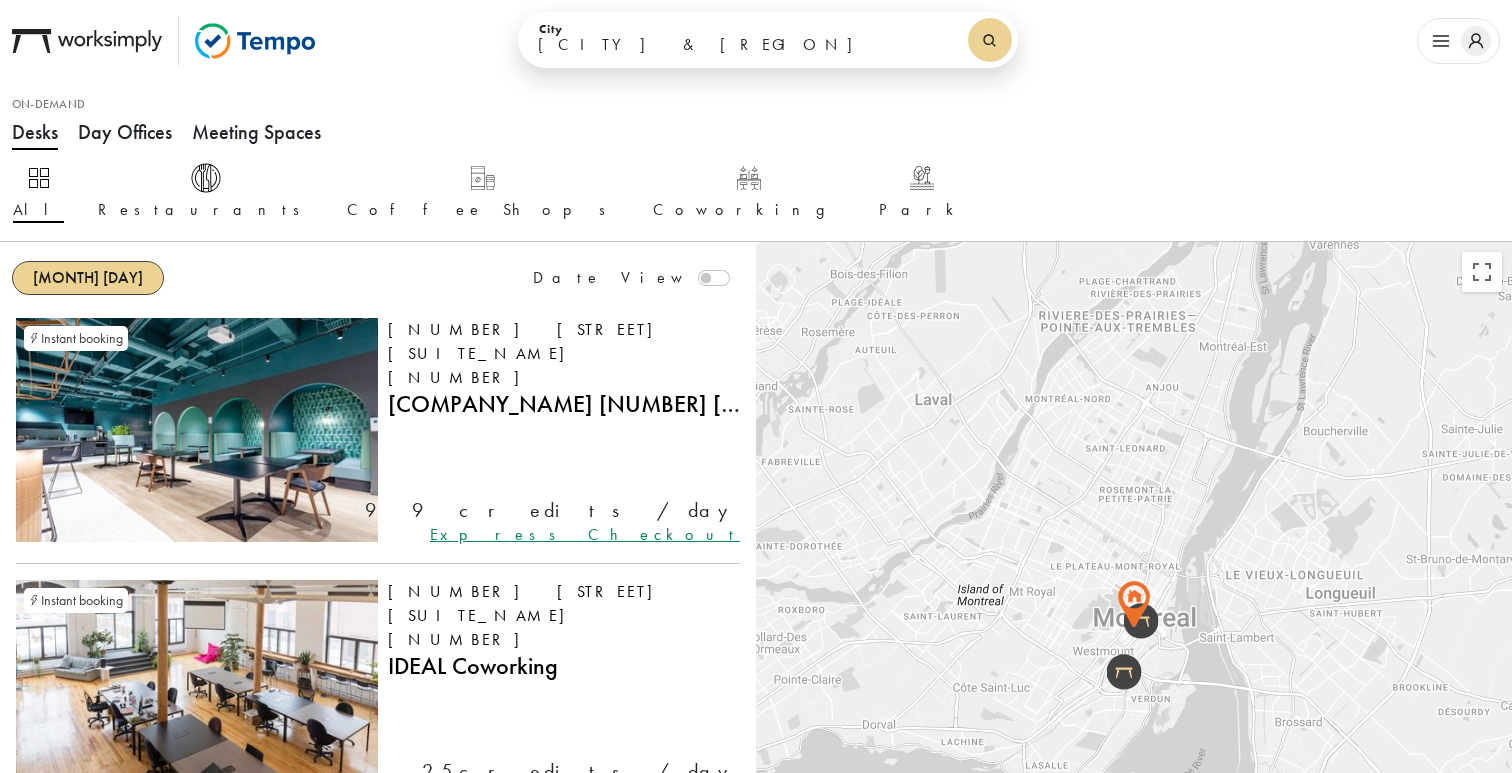 click on "[CITY] & [REGION] [CITY] [CITY] [CITY] [CITY] [CITY]" at bounding box center [745, 45] 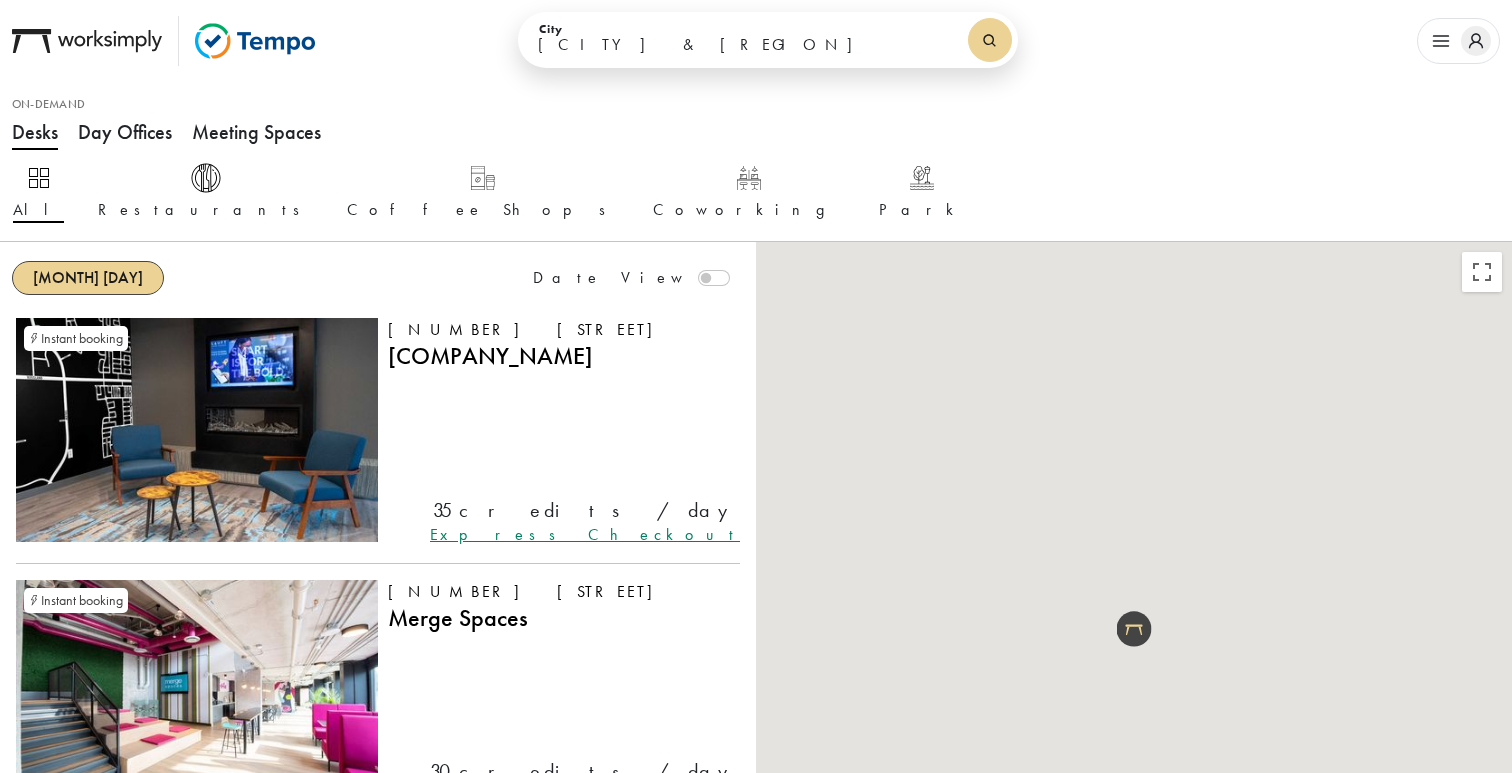 click on "Day Offices" at bounding box center [35, 132] 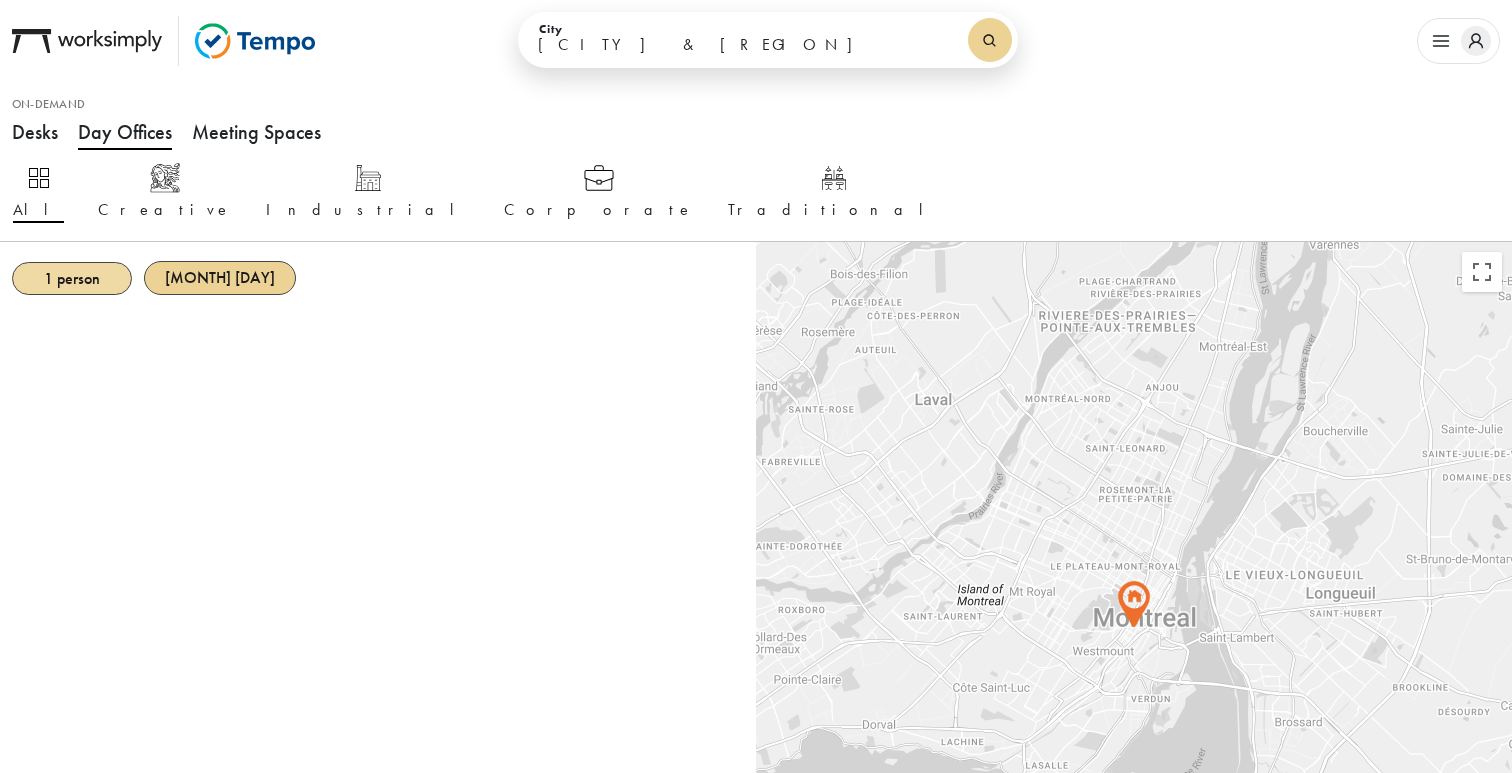 click on "1 person" at bounding box center (72, 278) 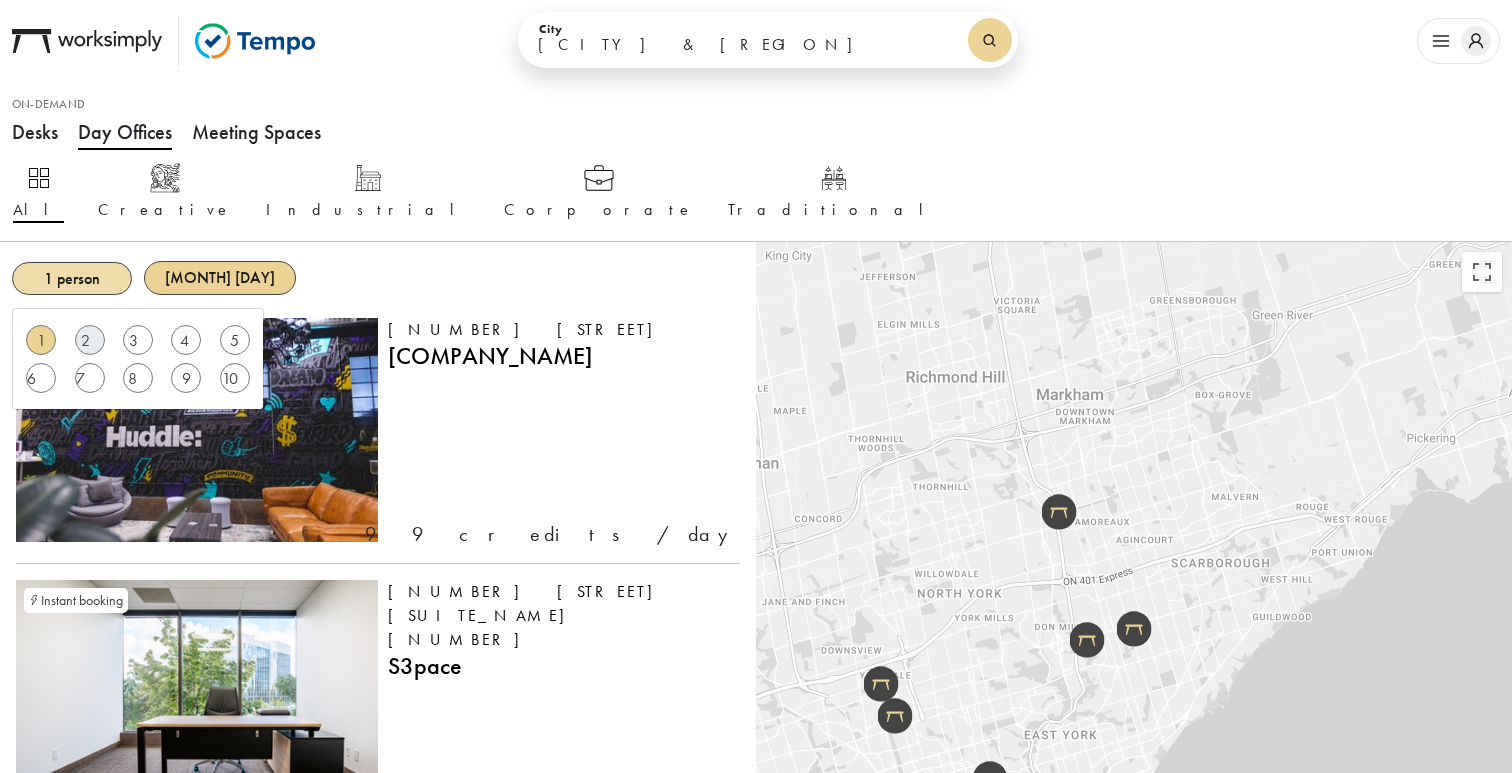 click on "2" at bounding box center [41, 340] 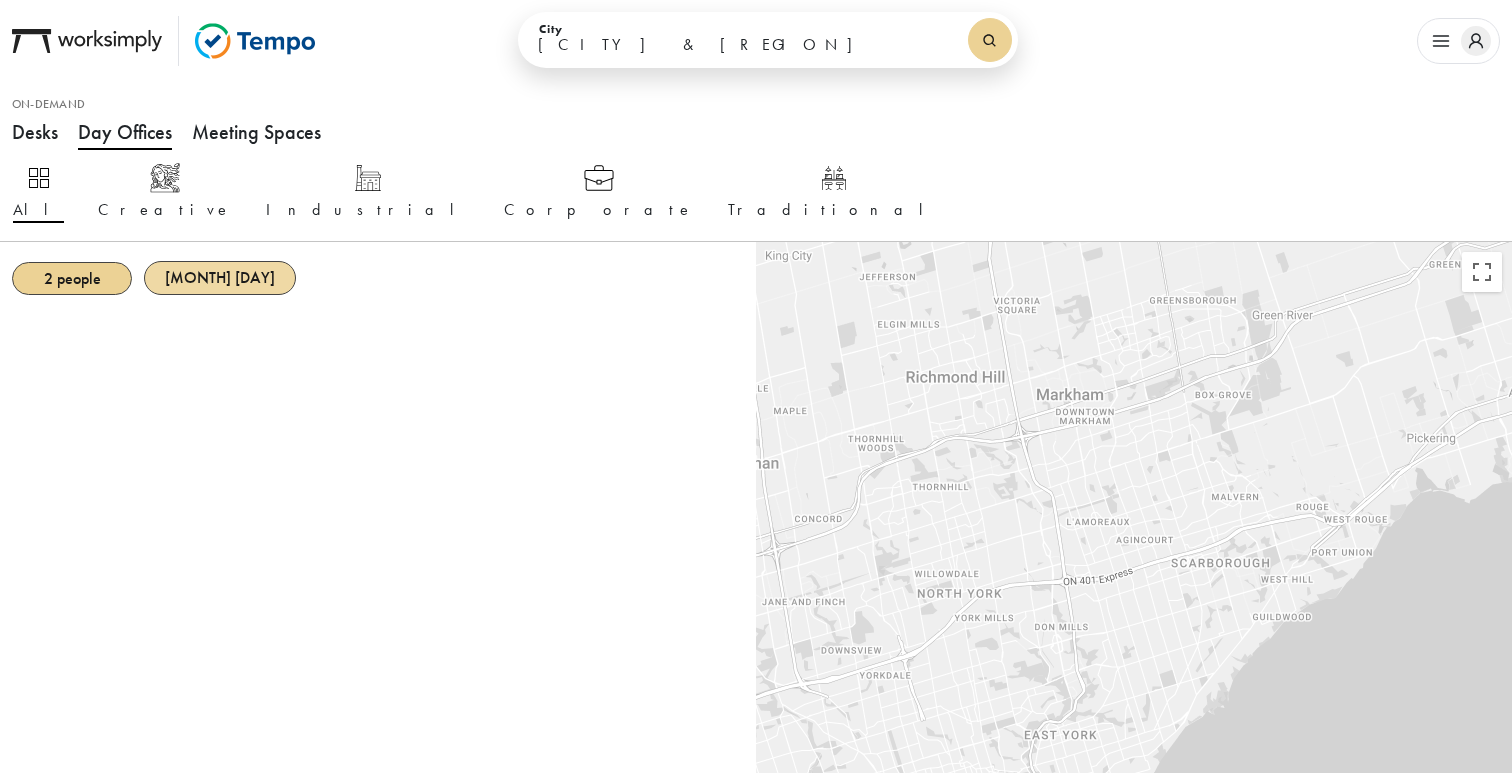click on "[MONTH] [DAY]" at bounding box center (220, 277) 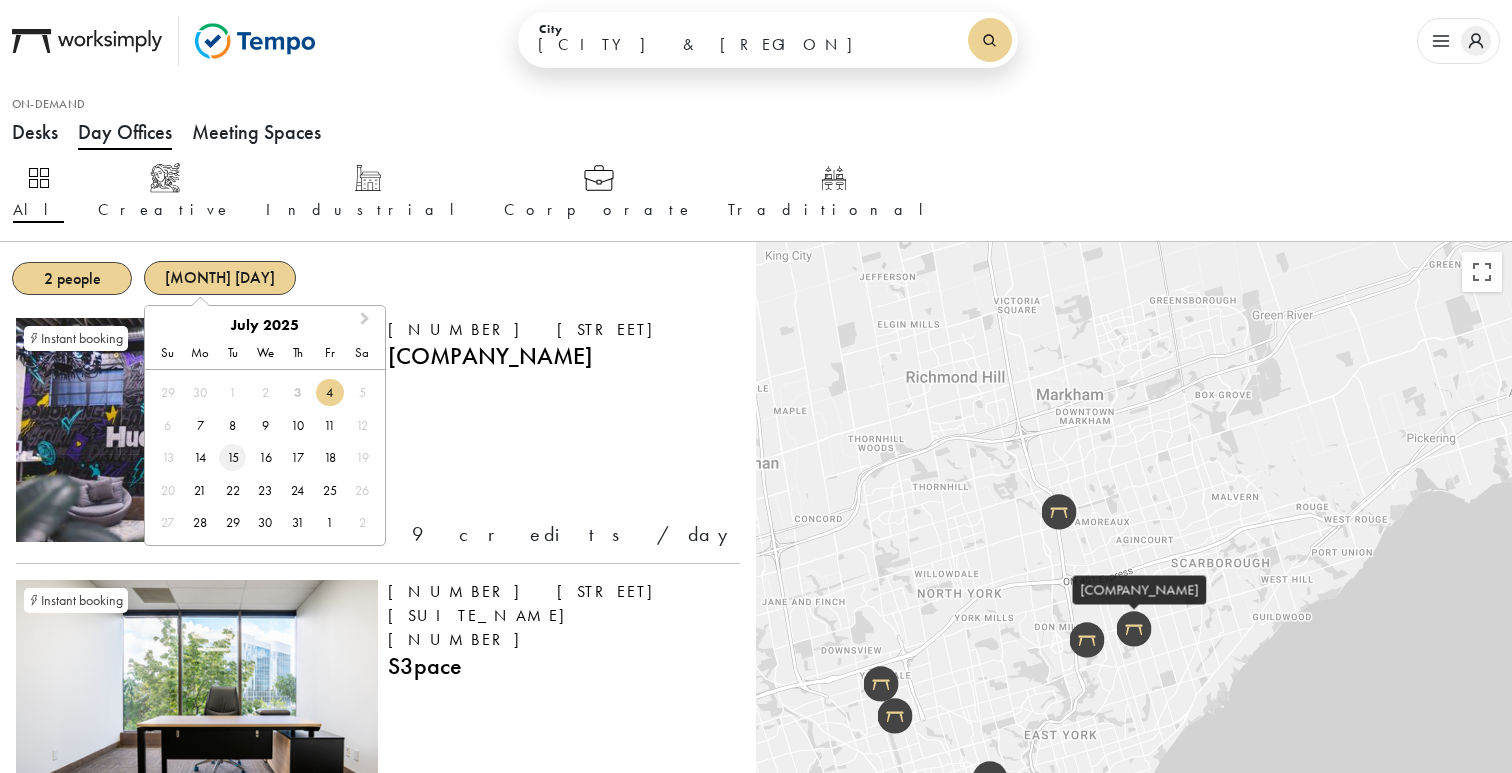 click on "15" at bounding box center (232, 457) 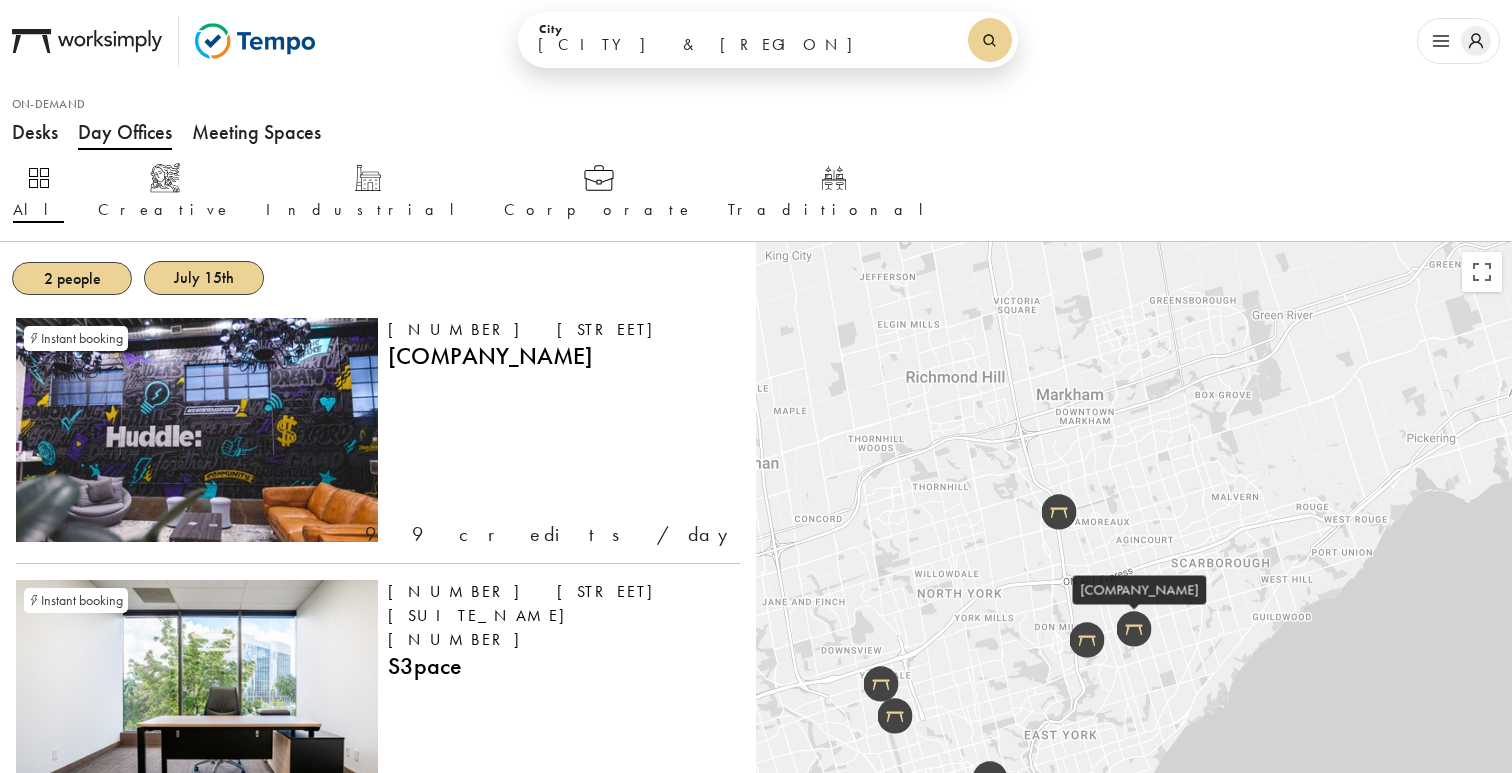 click on "All Creative Industrial Corporate Traditional" at bounding box center [756, 193] 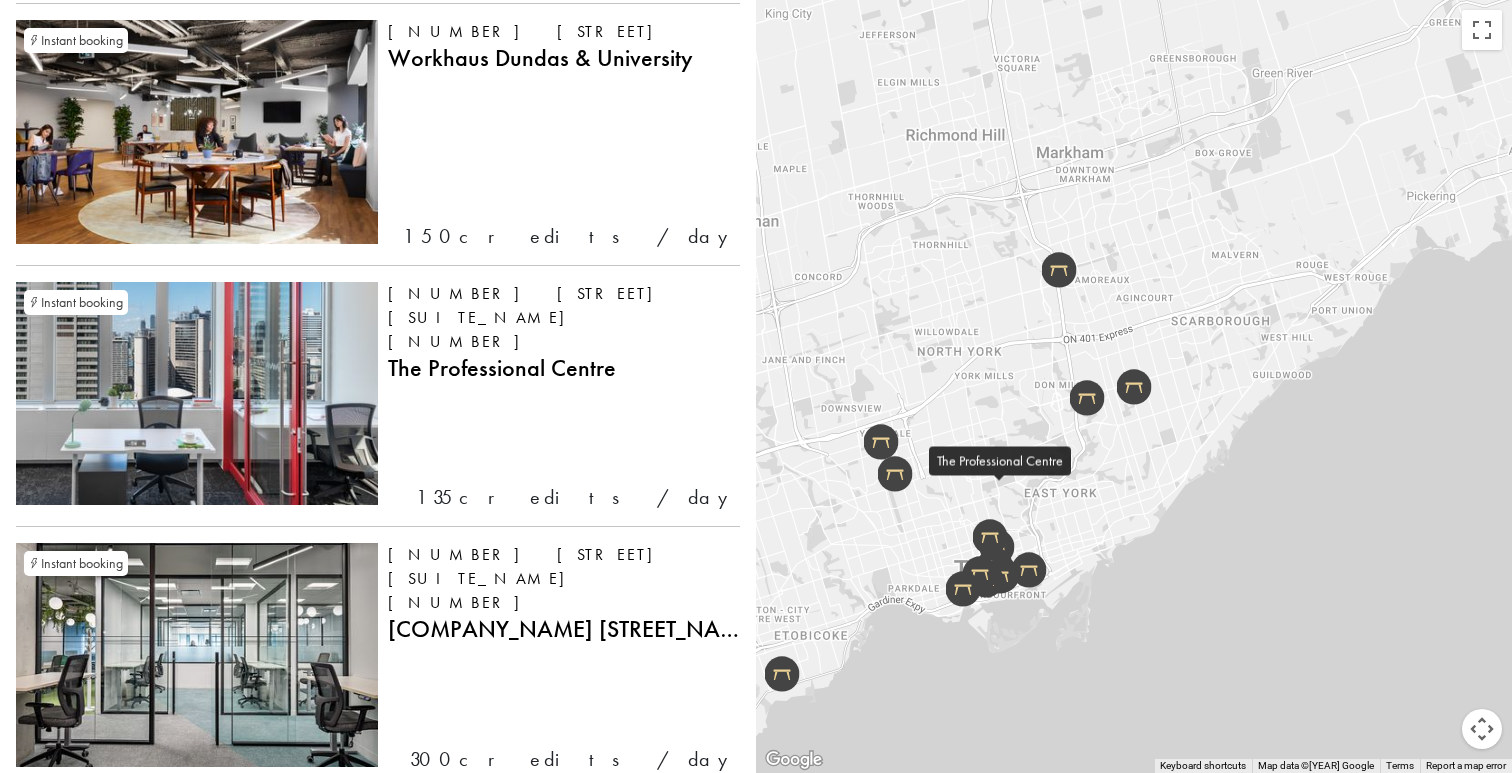 scroll, scrollTop: 2149, scrollLeft: 0, axis: vertical 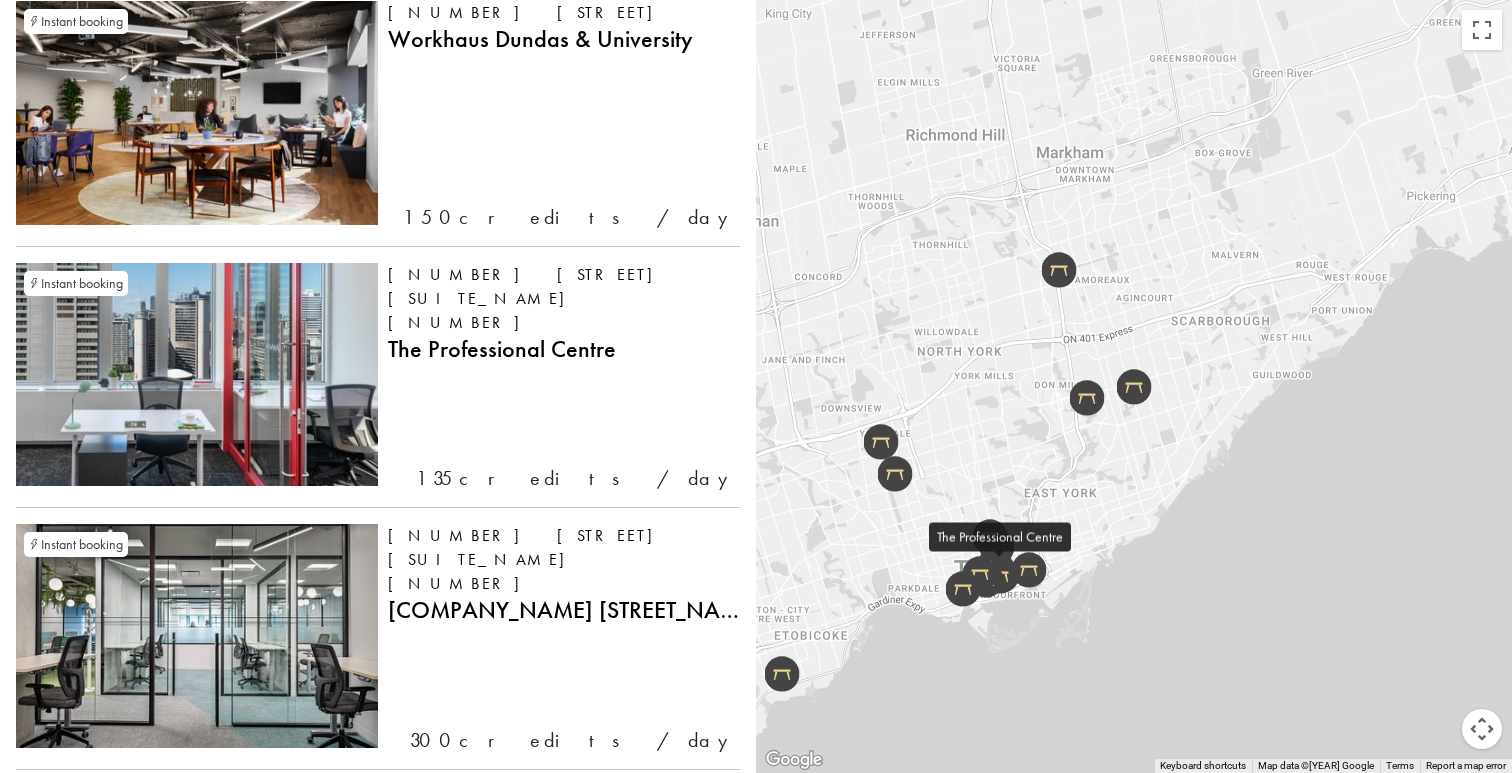 click on "Instant booking [NUMBER] [STREET] [SUITE_NAME] [NUMBER] [COMPANY_NAME]" at bounding box center [559, 377] 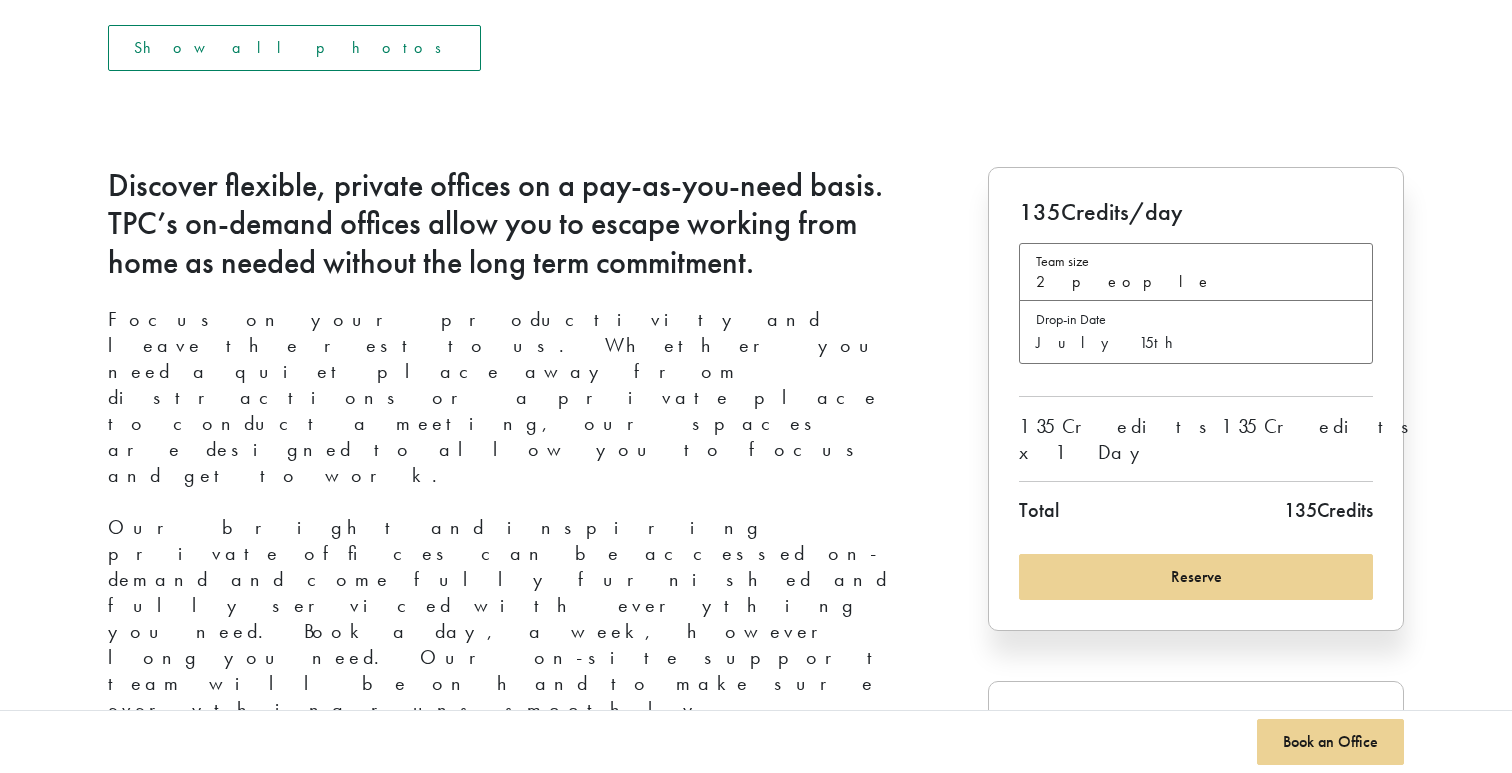 scroll, scrollTop: 713, scrollLeft: 0, axis: vertical 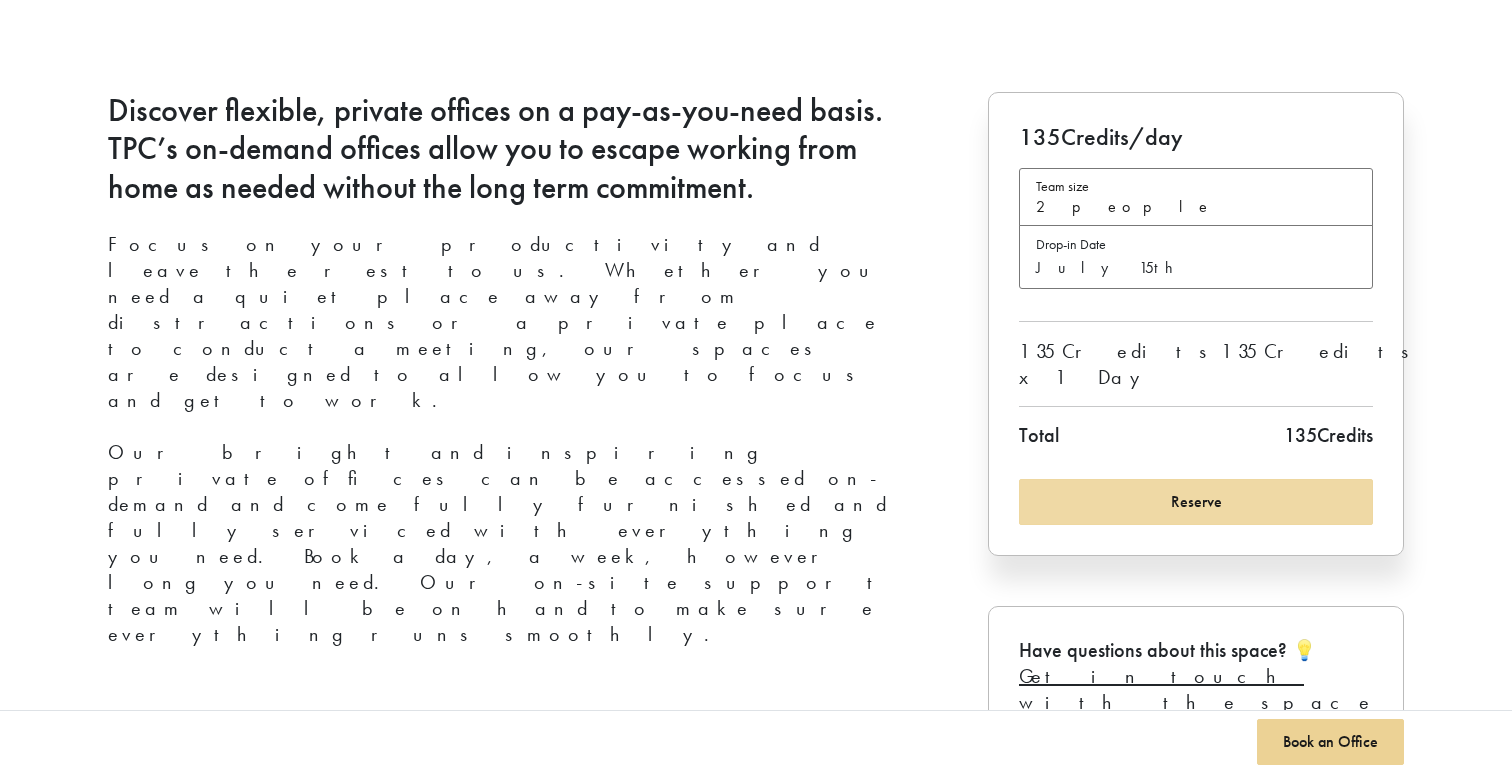 click on "Reserve" at bounding box center (1196, 502) 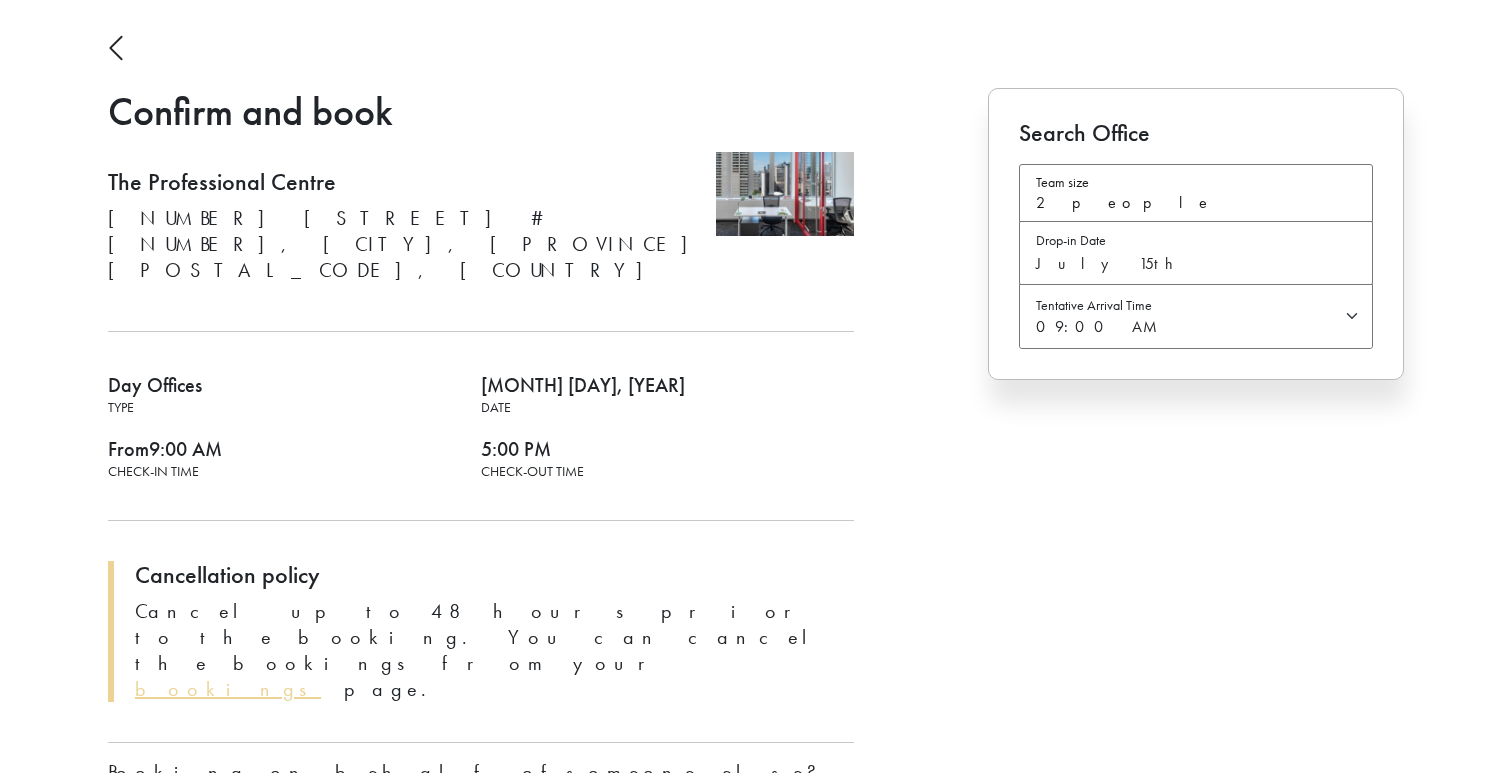 scroll, scrollTop: 215, scrollLeft: 0, axis: vertical 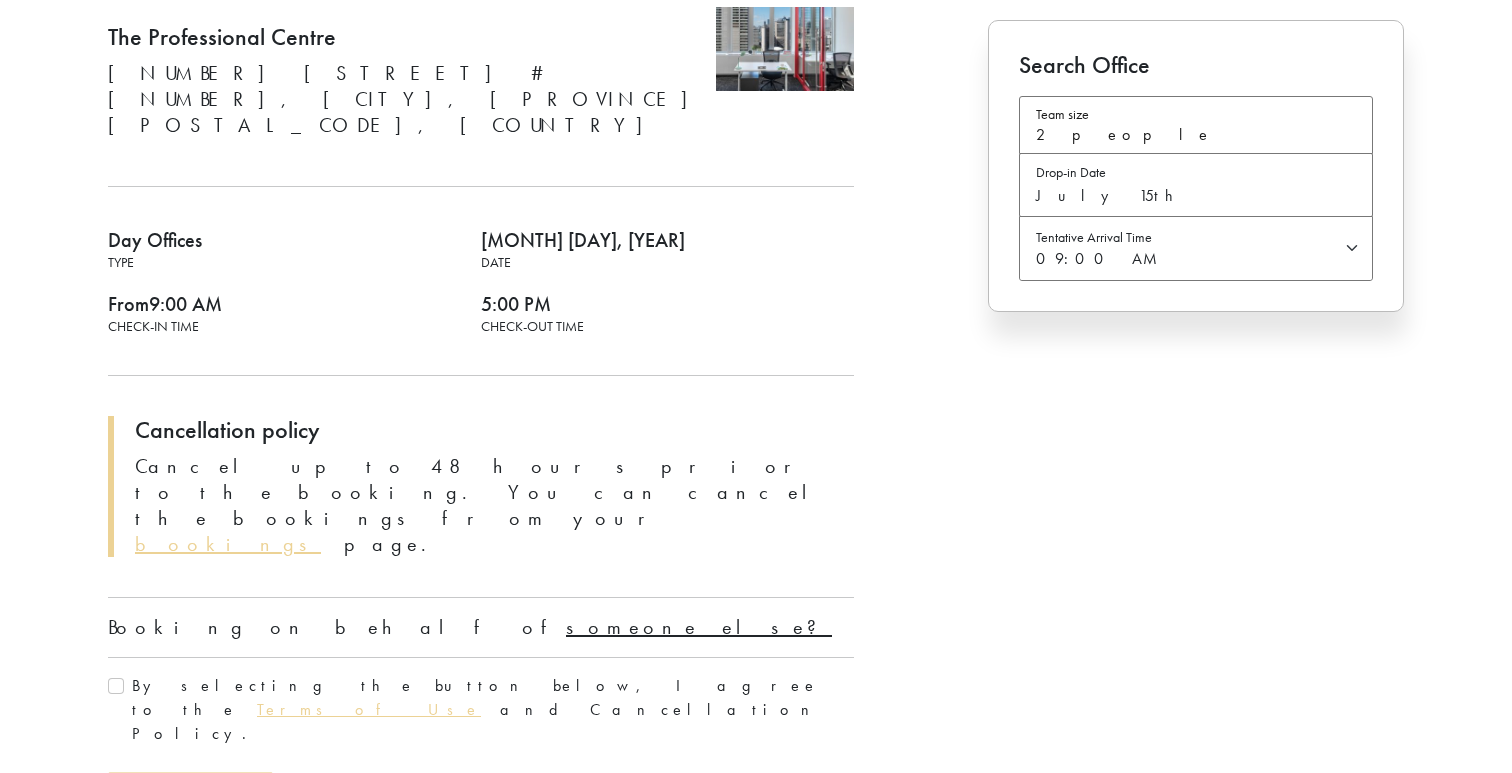 click on "By selecting the button below, I agree to the   Terms of Use   and Cancellation Policy." at bounding box center [493, 710] 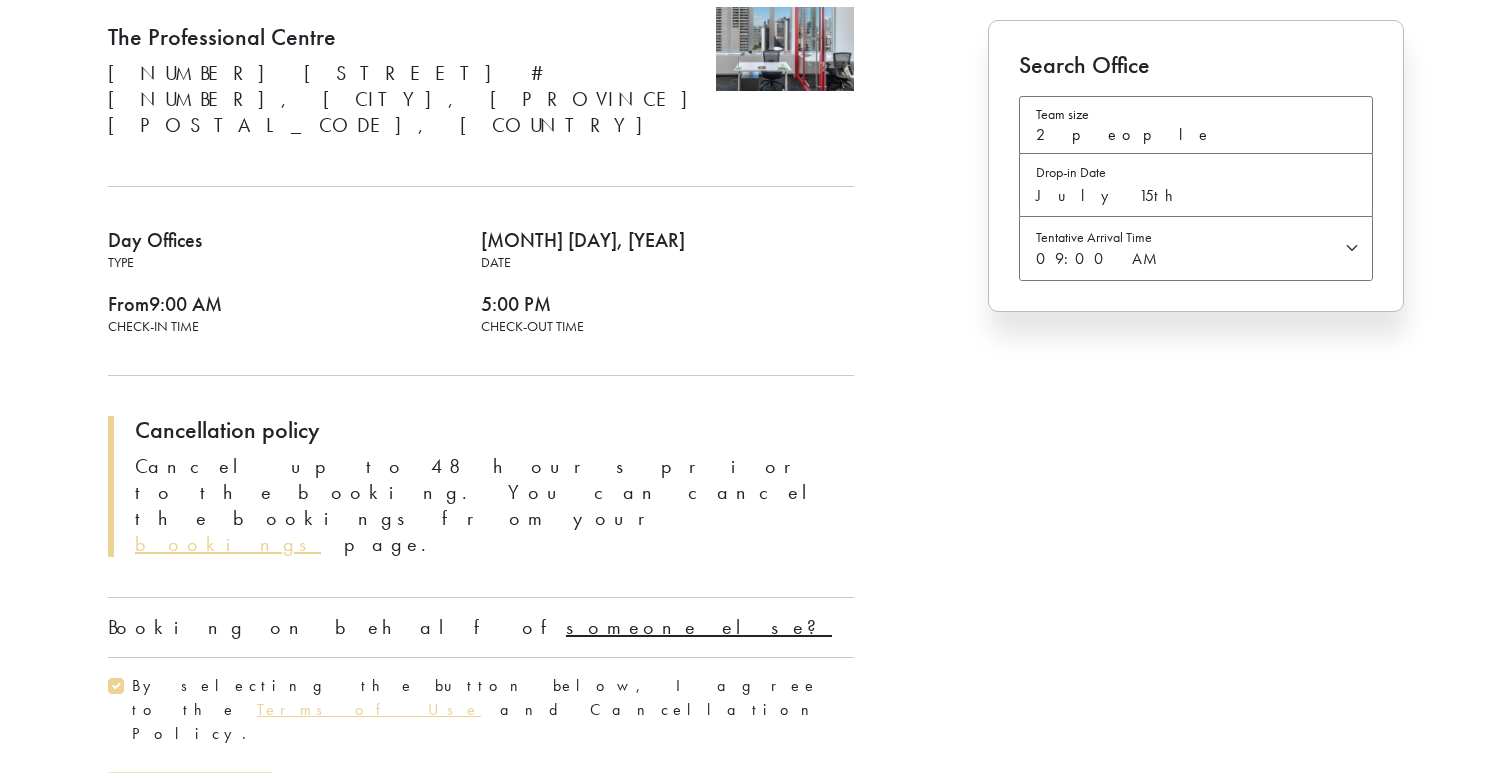checkbox on "true" 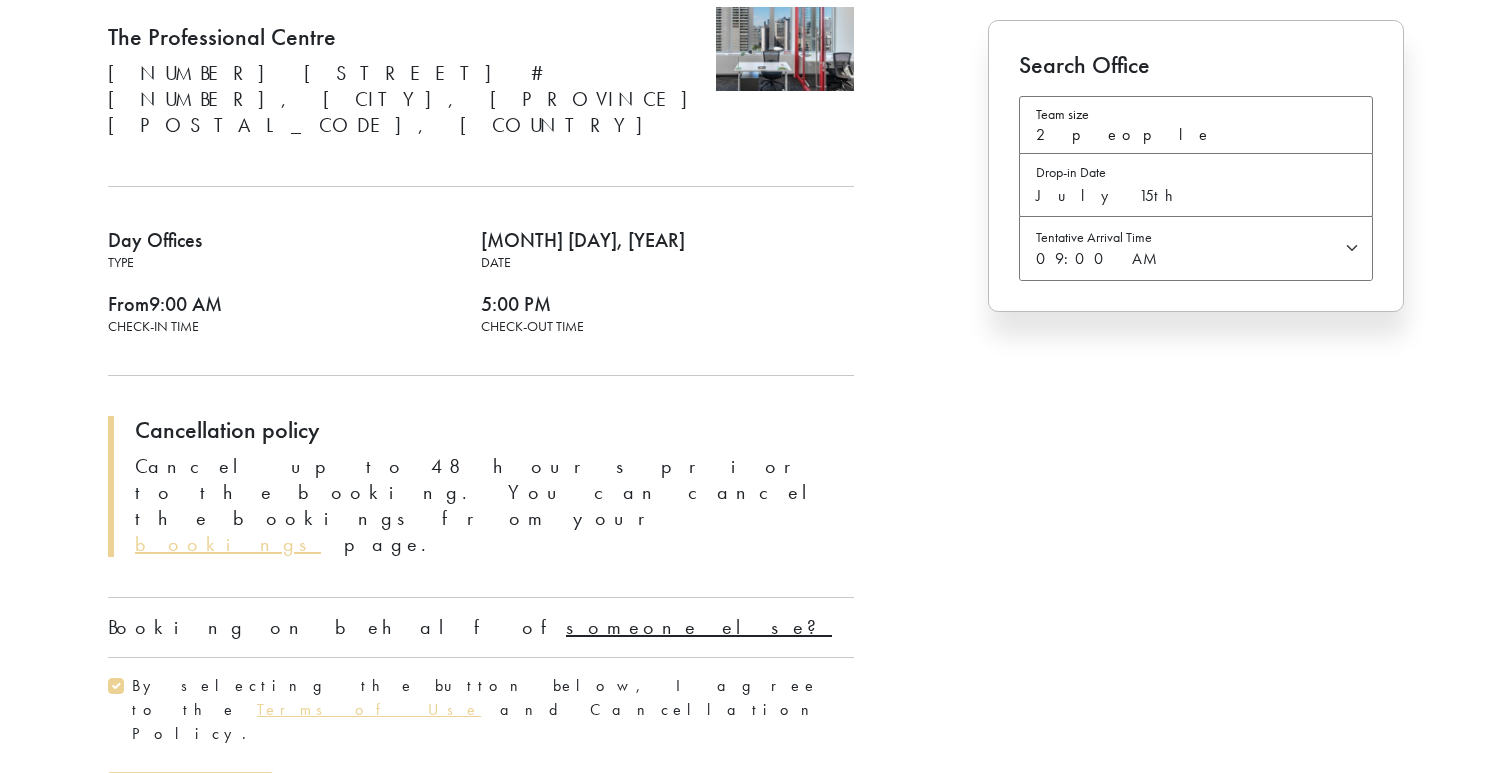 click on "Confirm and book" at bounding box center (190, 794) 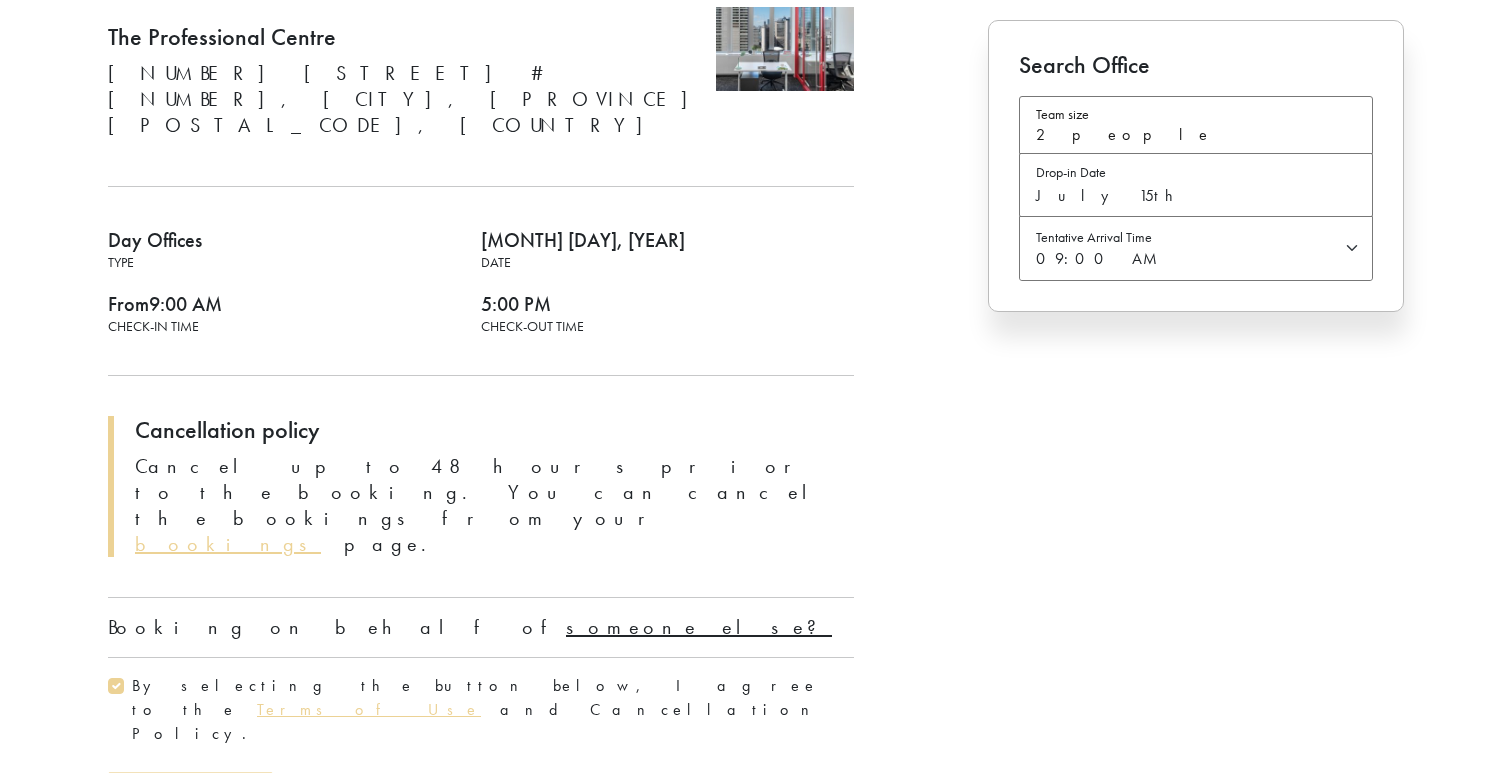 scroll, scrollTop: 0, scrollLeft: 0, axis: both 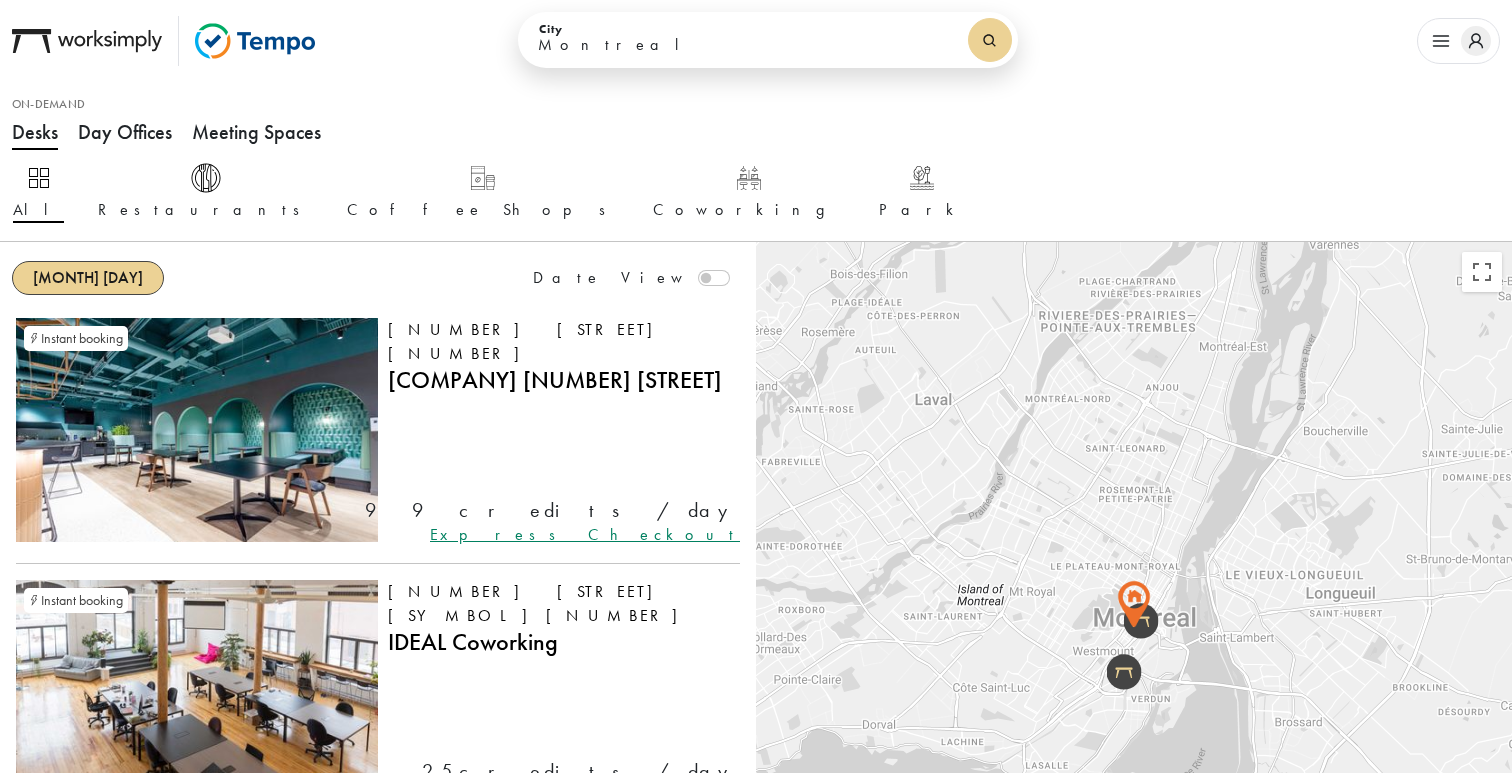click at bounding box center [1476, 41] 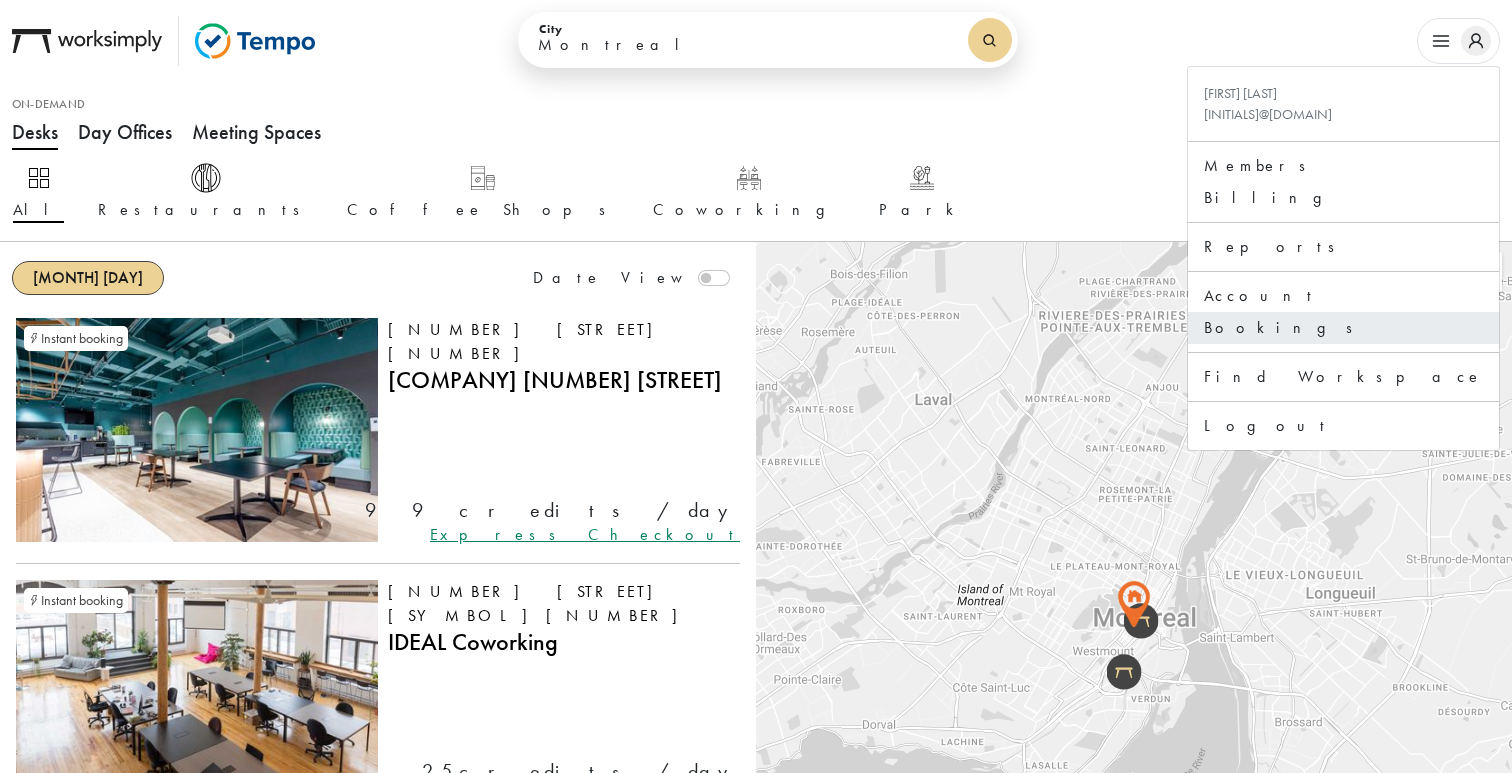 click on "Bookings" at bounding box center [1343, 328] 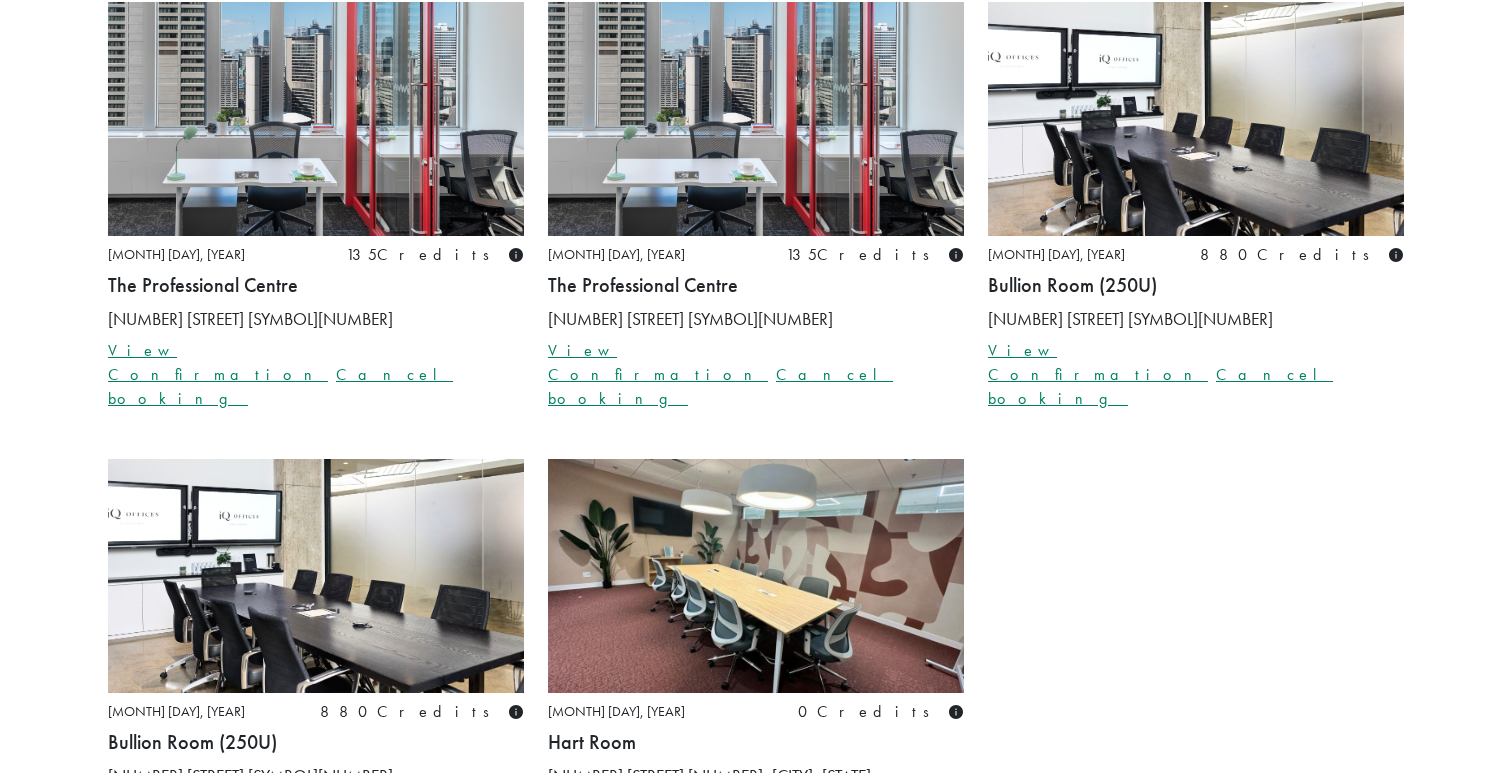 scroll, scrollTop: 226, scrollLeft: 0, axis: vertical 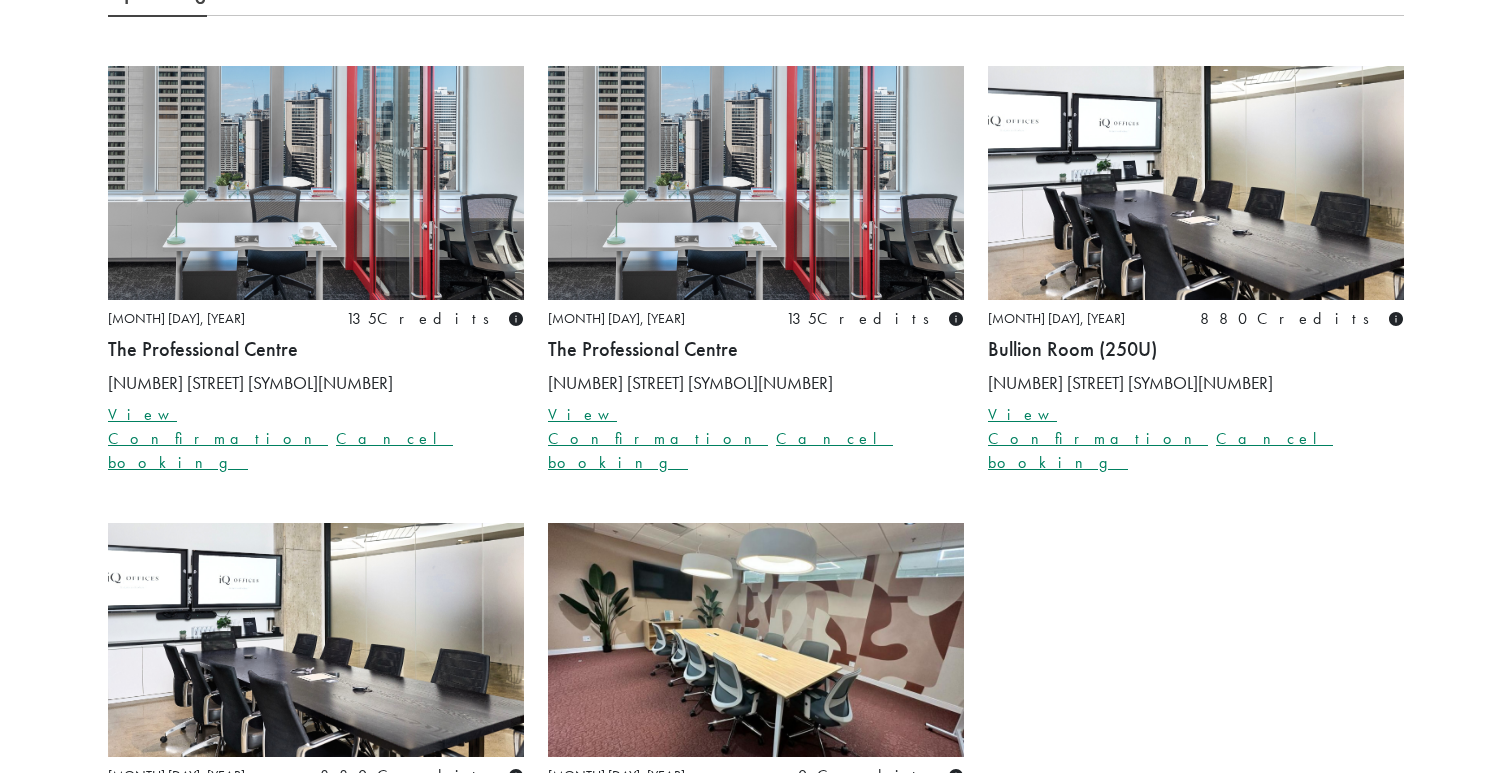 click on "View Confirmation" at bounding box center (218, 426) 